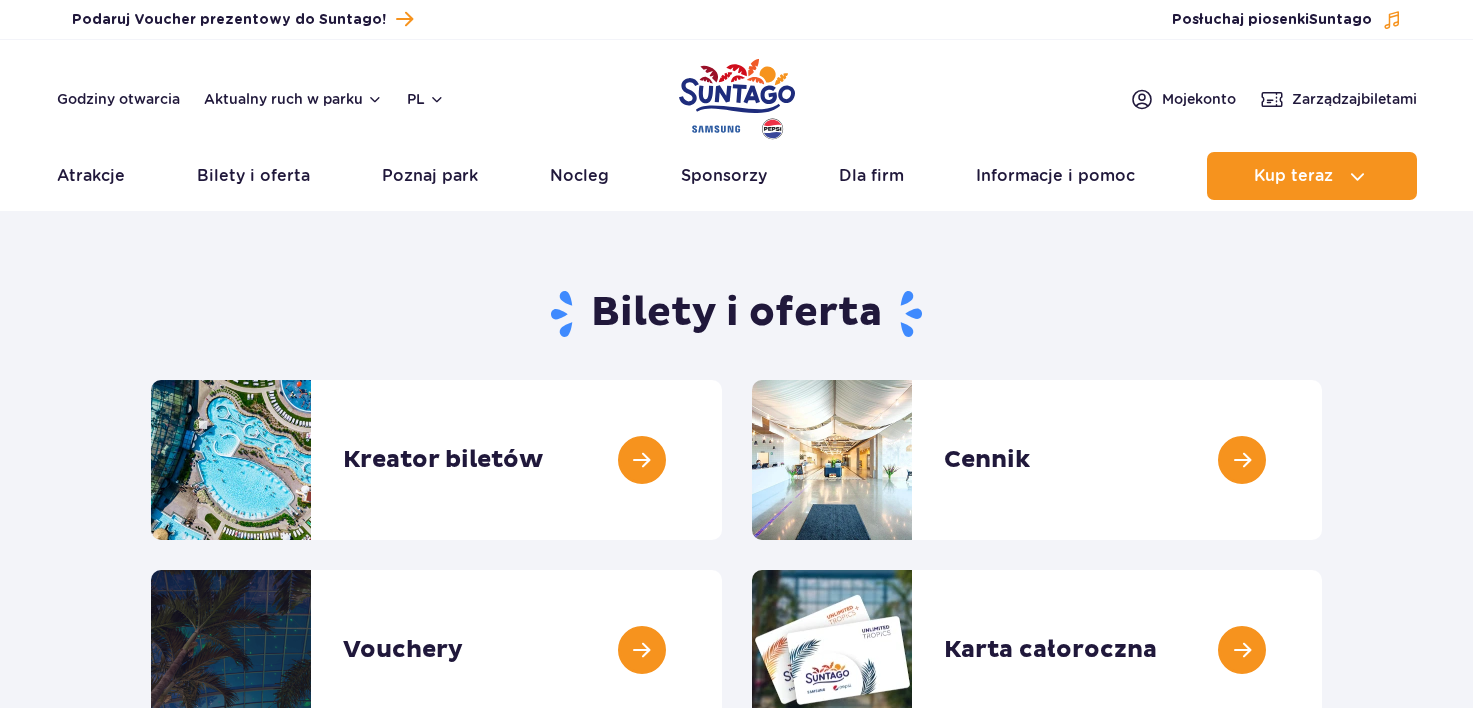 scroll, scrollTop: 0, scrollLeft: 0, axis: both 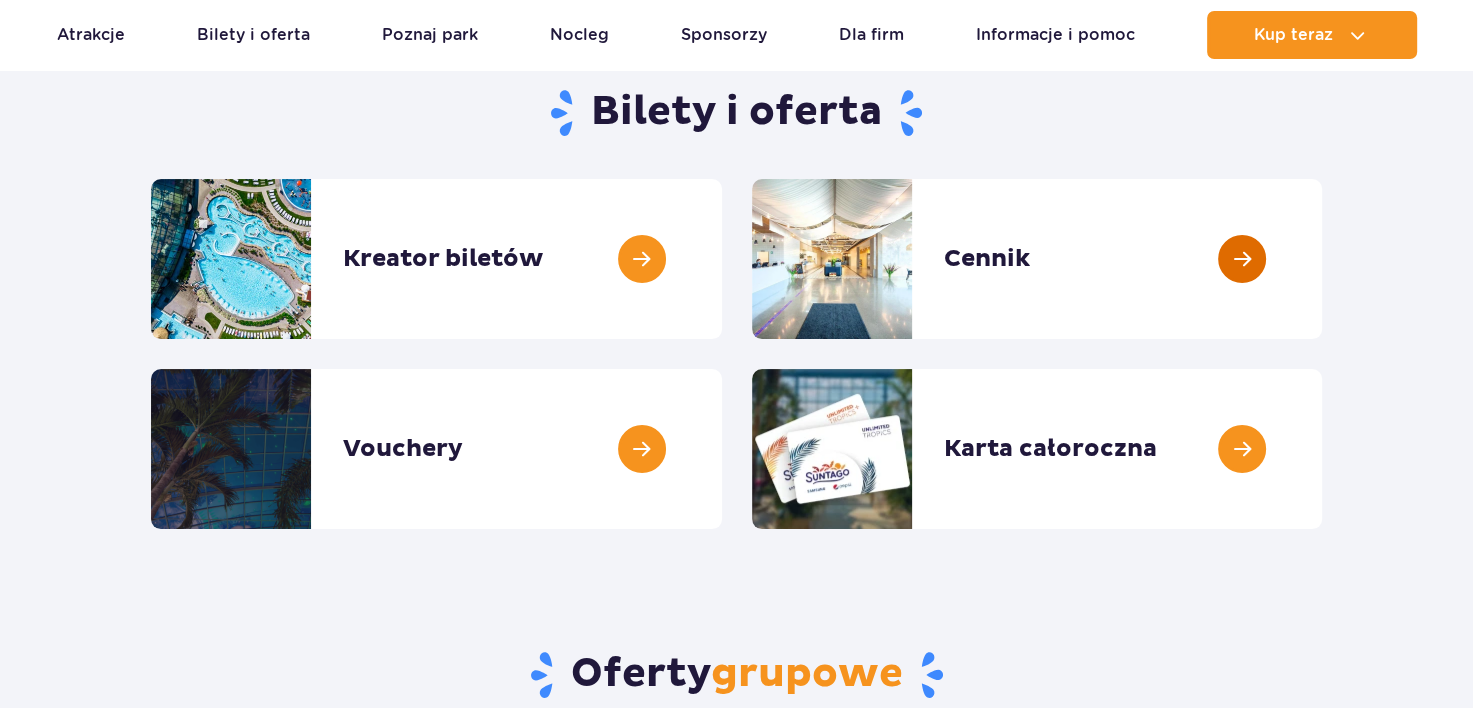 click at bounding box center [1322, 259] 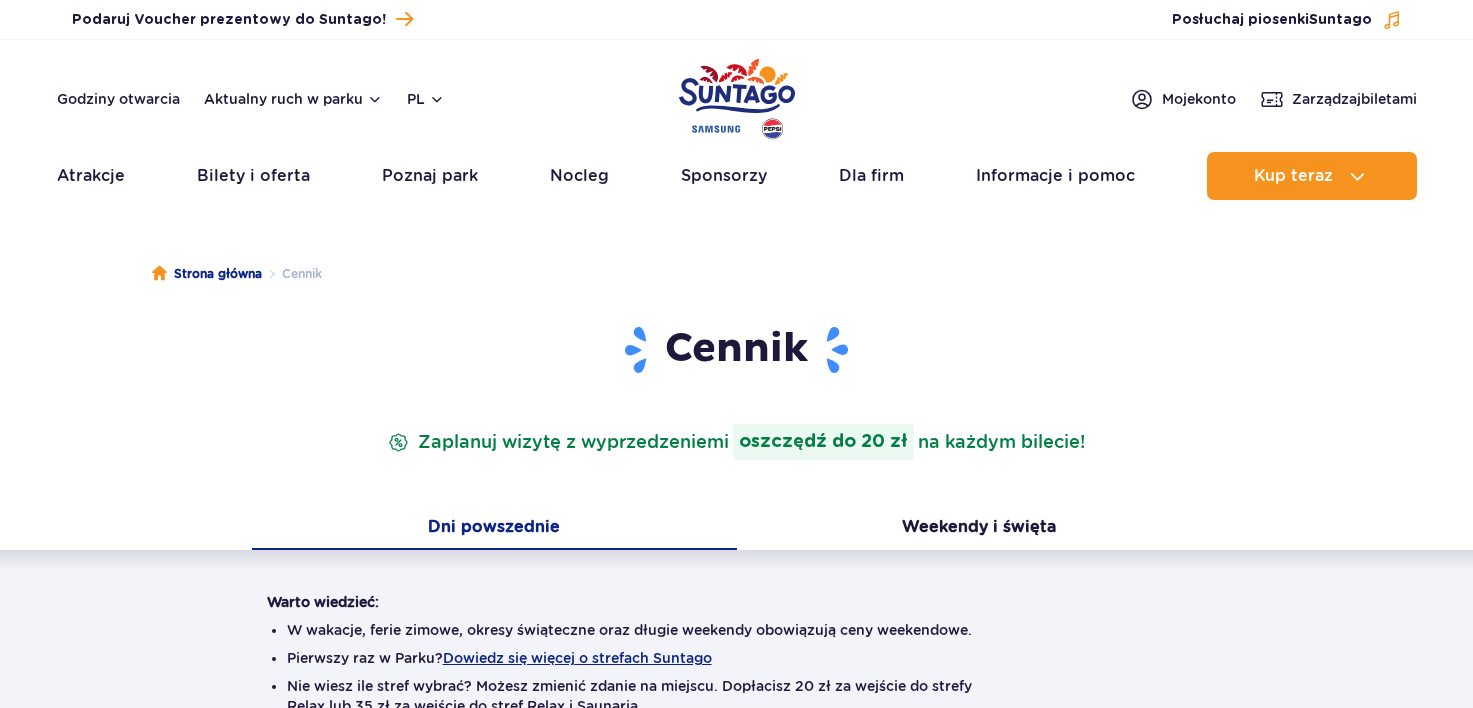 scroll, scrollTop: 0, scrollLeft: 0, axis: both 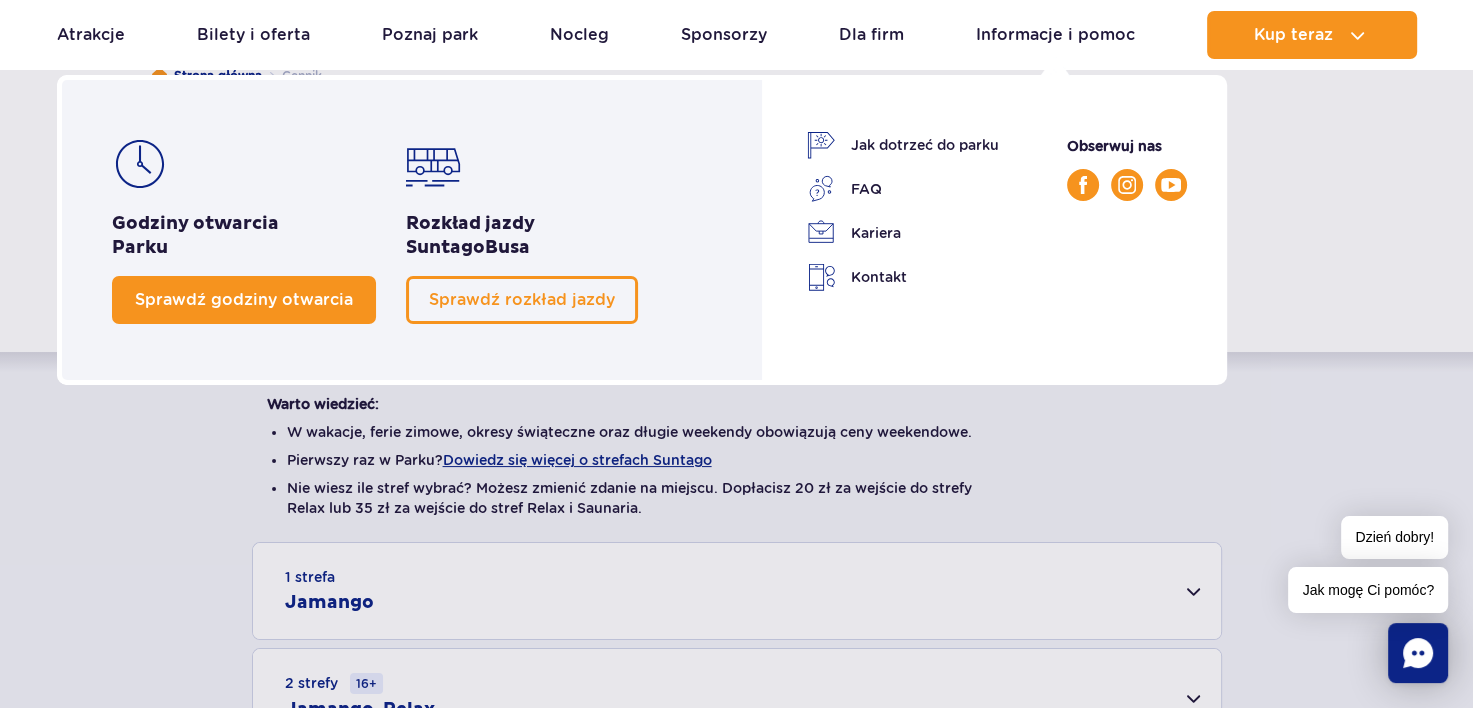 click on "Sprawdź godziny otwarcia" at bounding box center [244, 299] 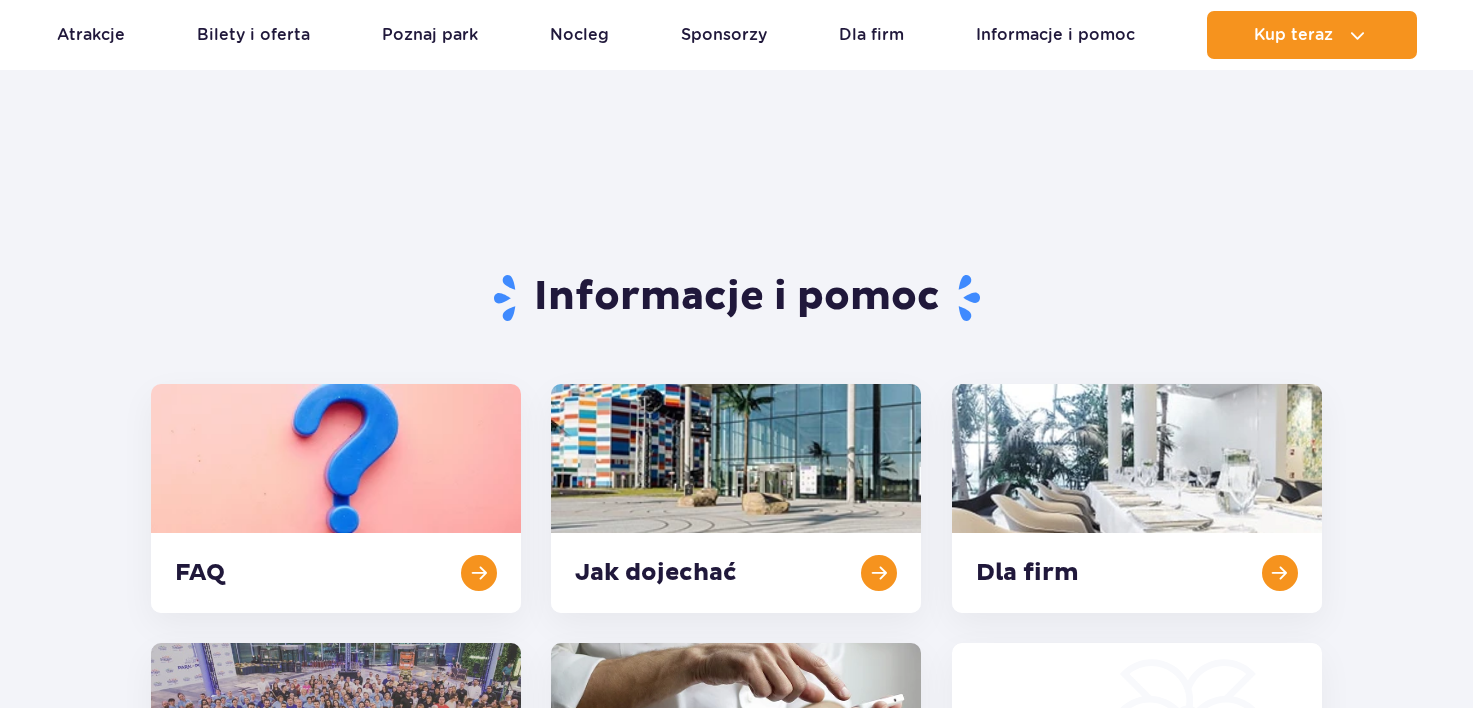 scroll, scrollTop: 827, scrollLeft: 0, axis: vertical 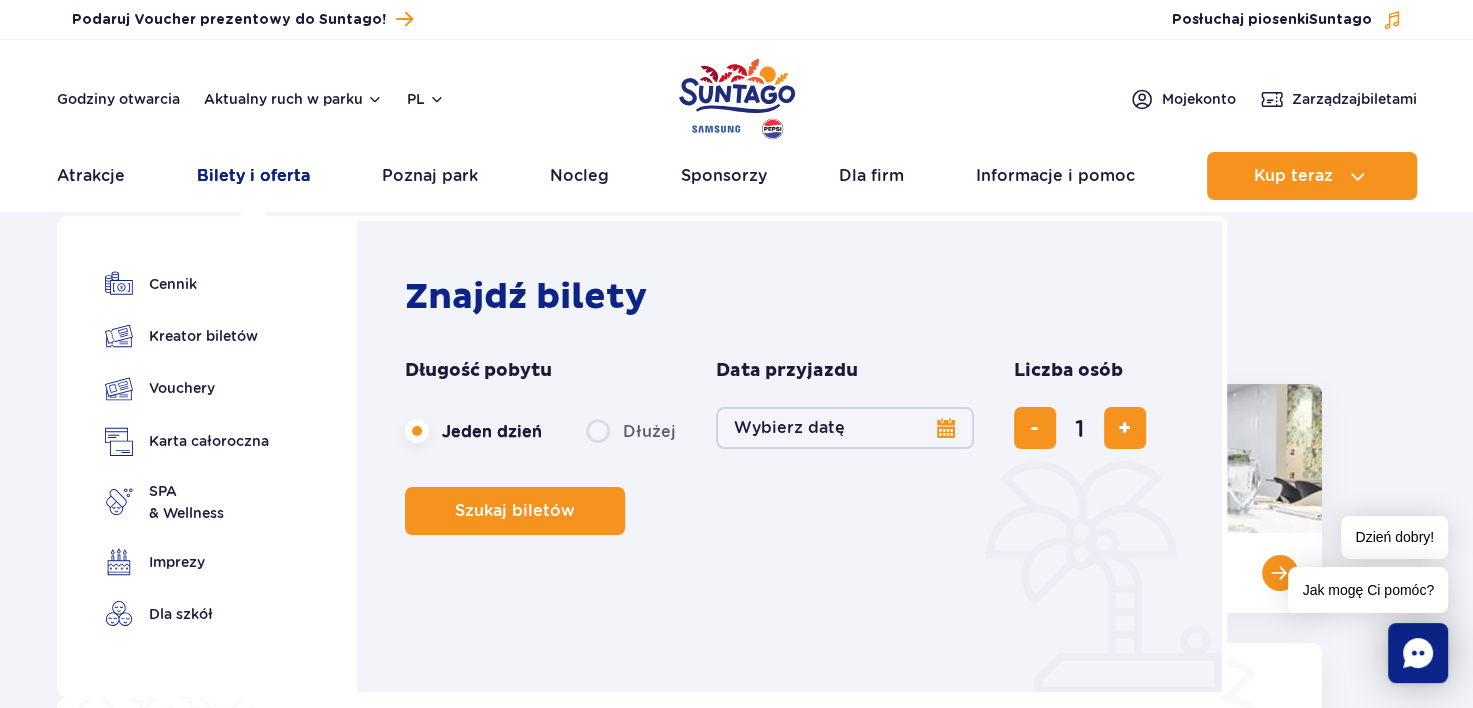 click on "Bilety i oferta" at bounding box center (253, 176) 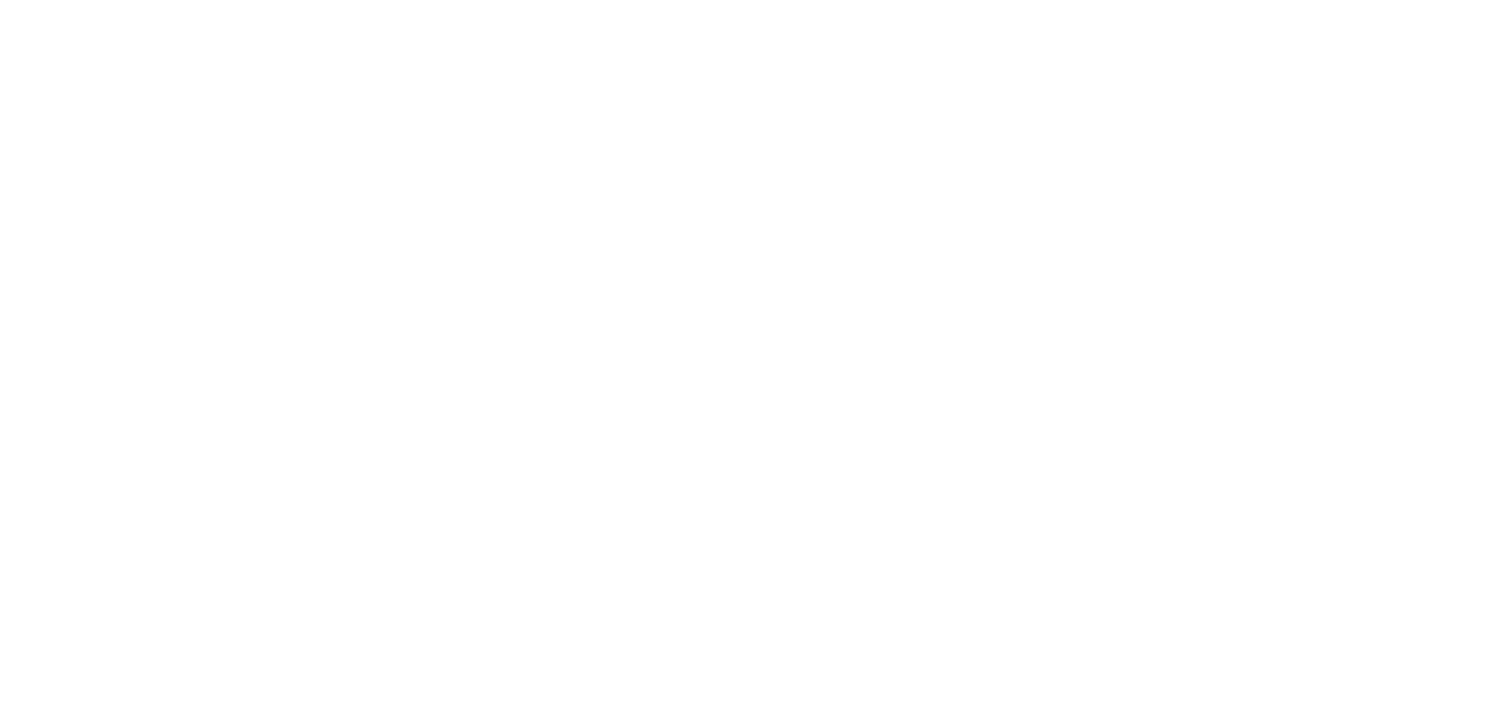 scroll, scrollTop: 0, scrollLeft: 0, axis: both 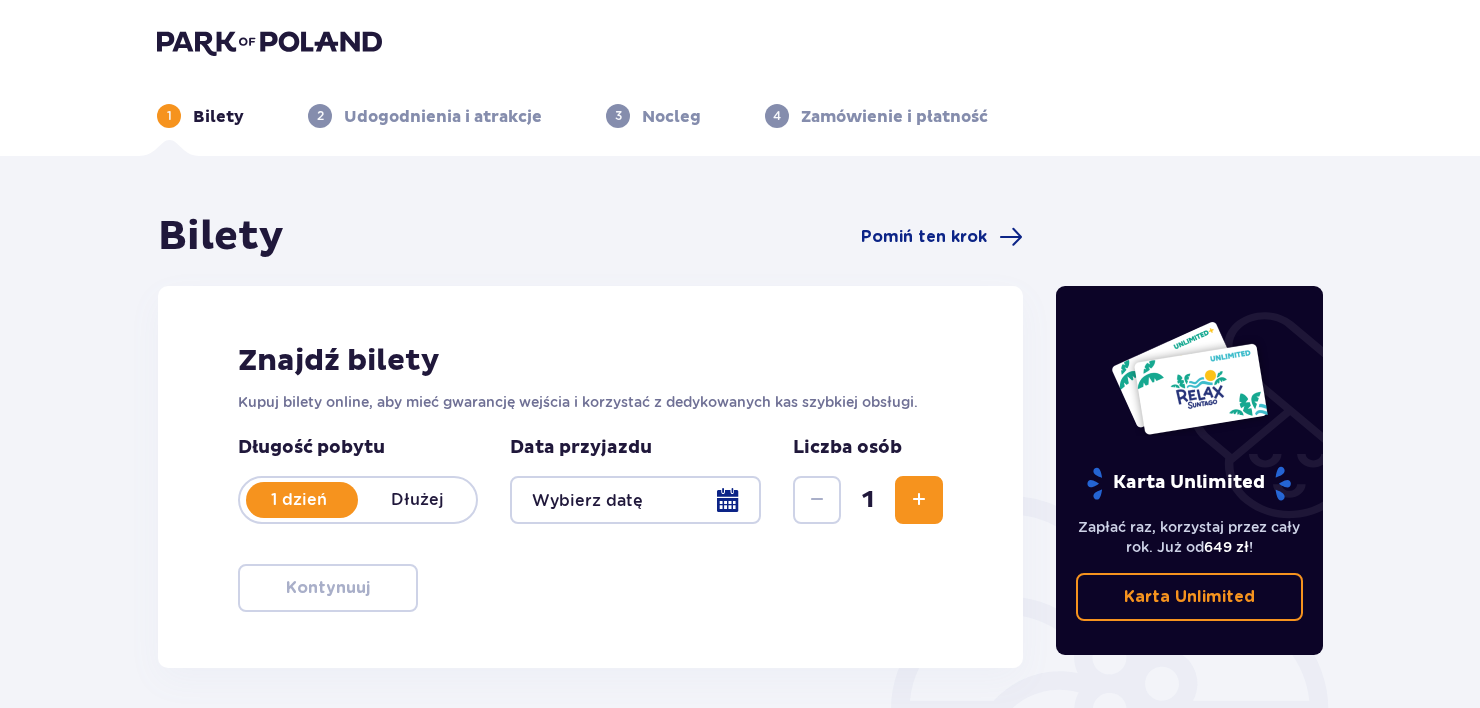 click at bounding box center (635, 500) 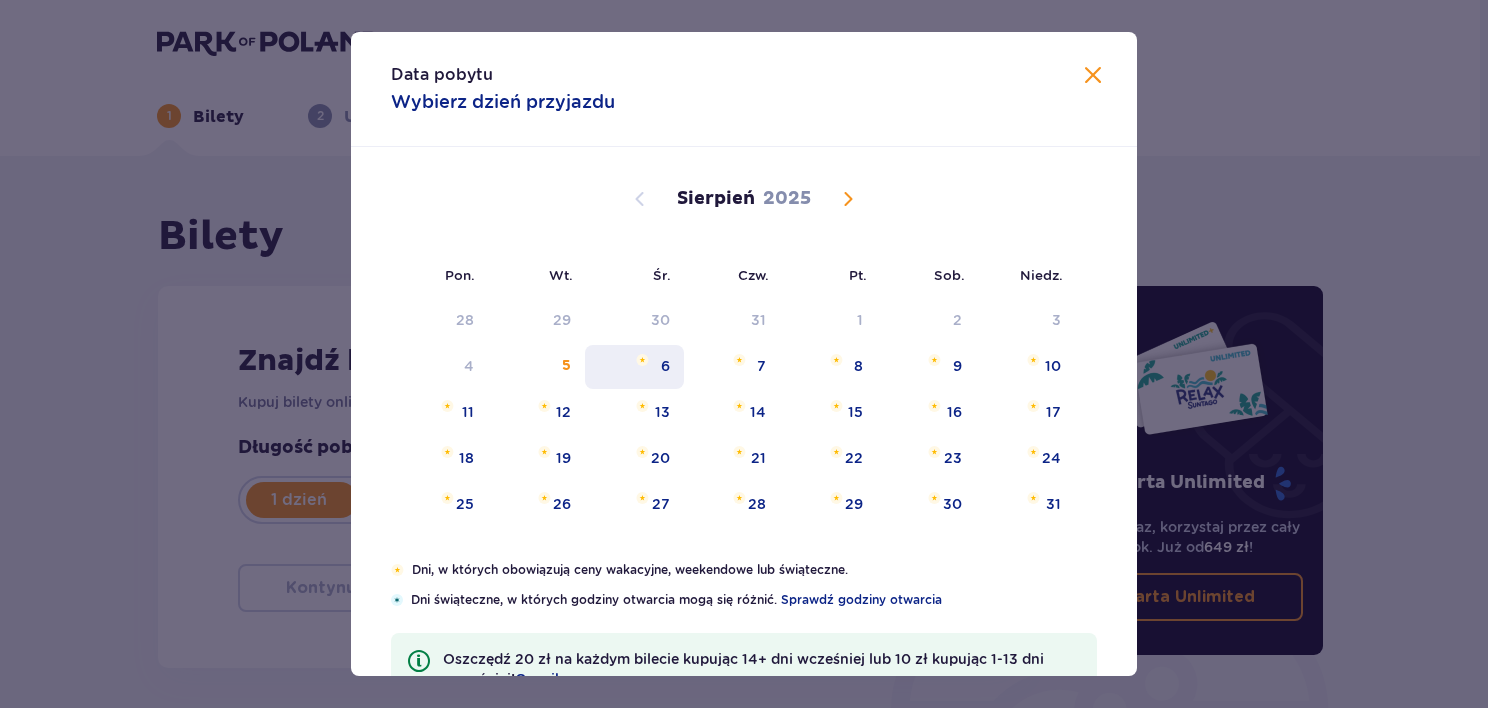 click on "6" at bounding box center (665, 366) 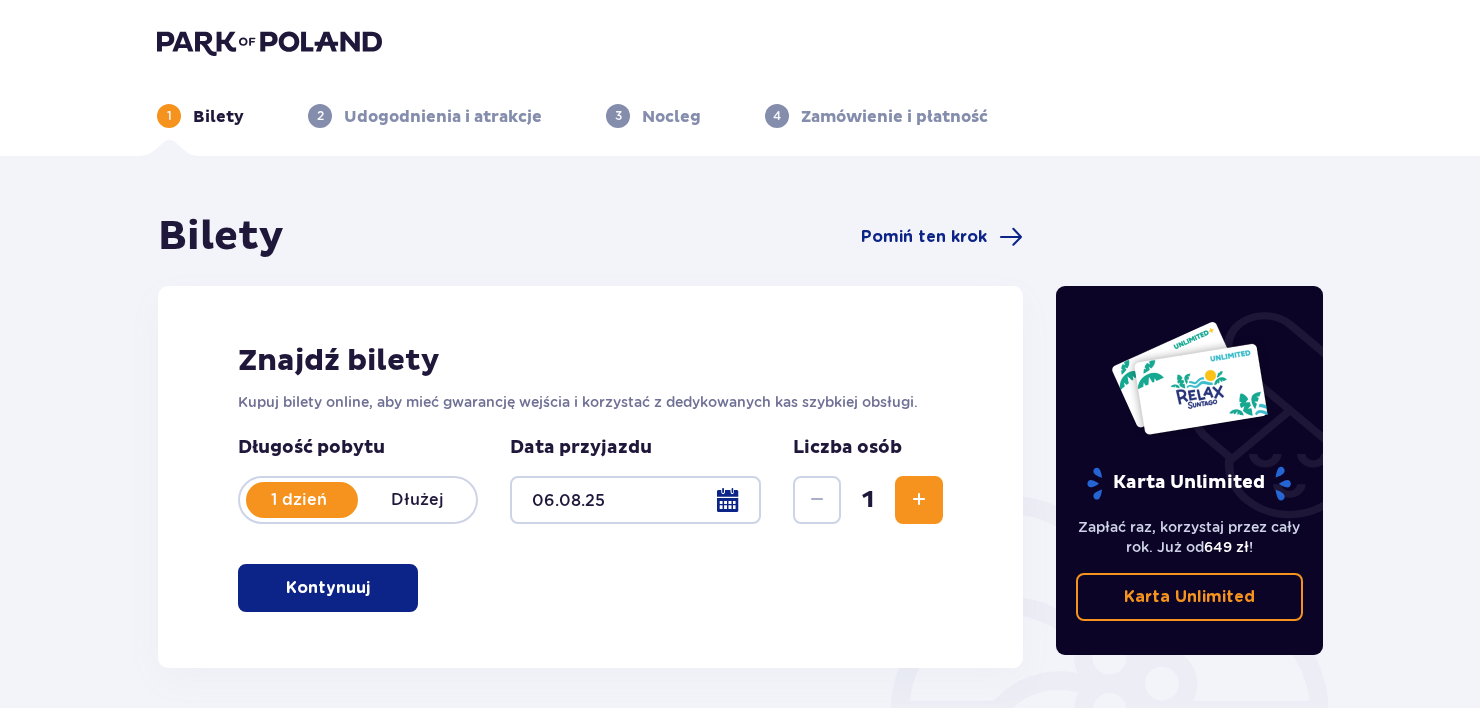 click at bounding box center [919, 500] 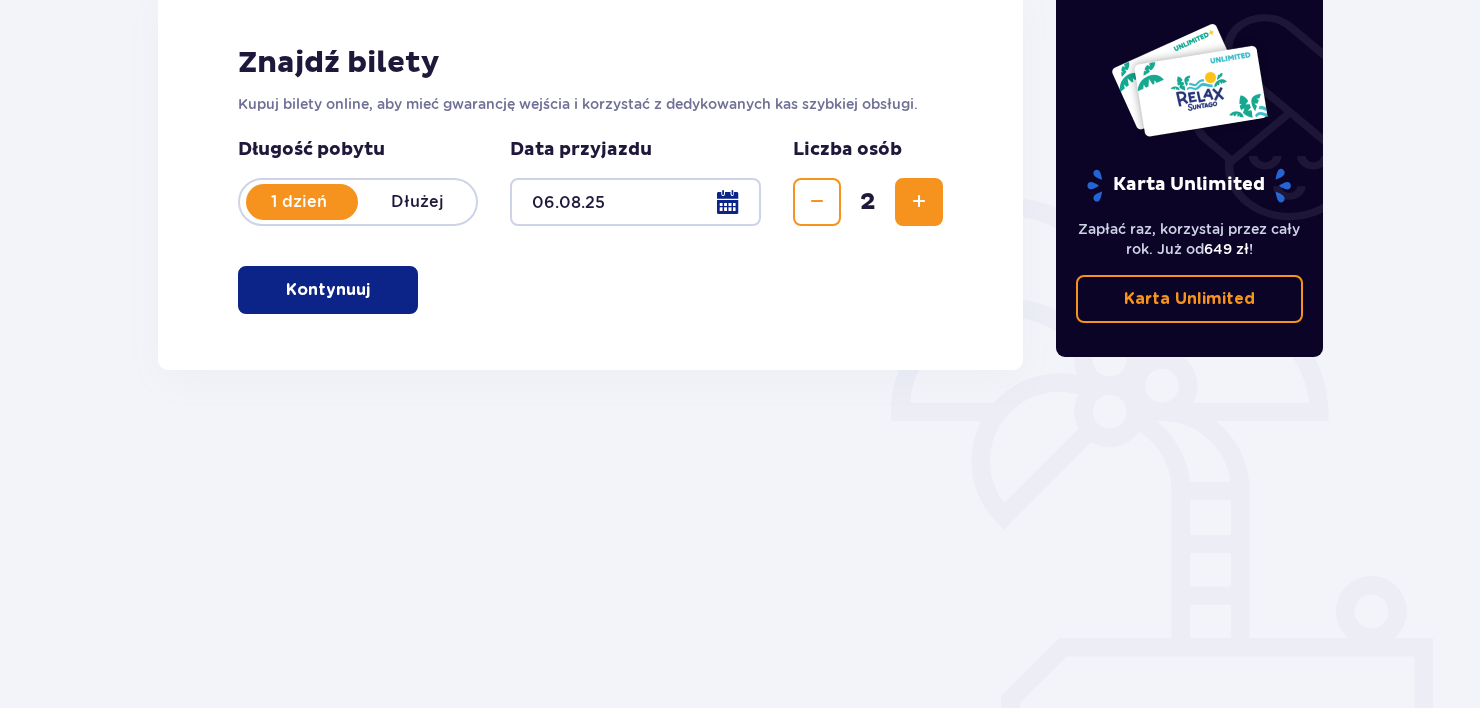 scroll, scrollTop: 299, scrollLeft: 0, axis: vertical 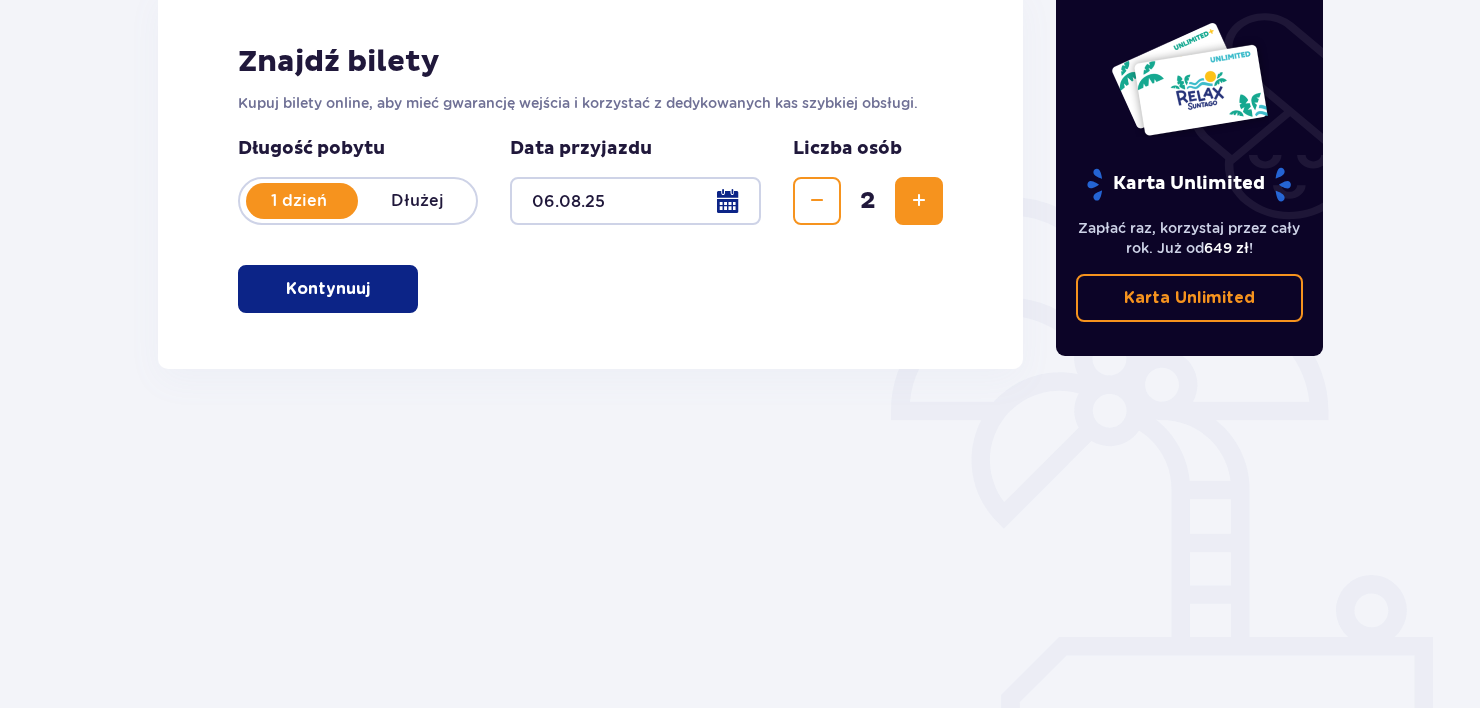 click on "Kontynuuj" at bounding box center [328, 289] 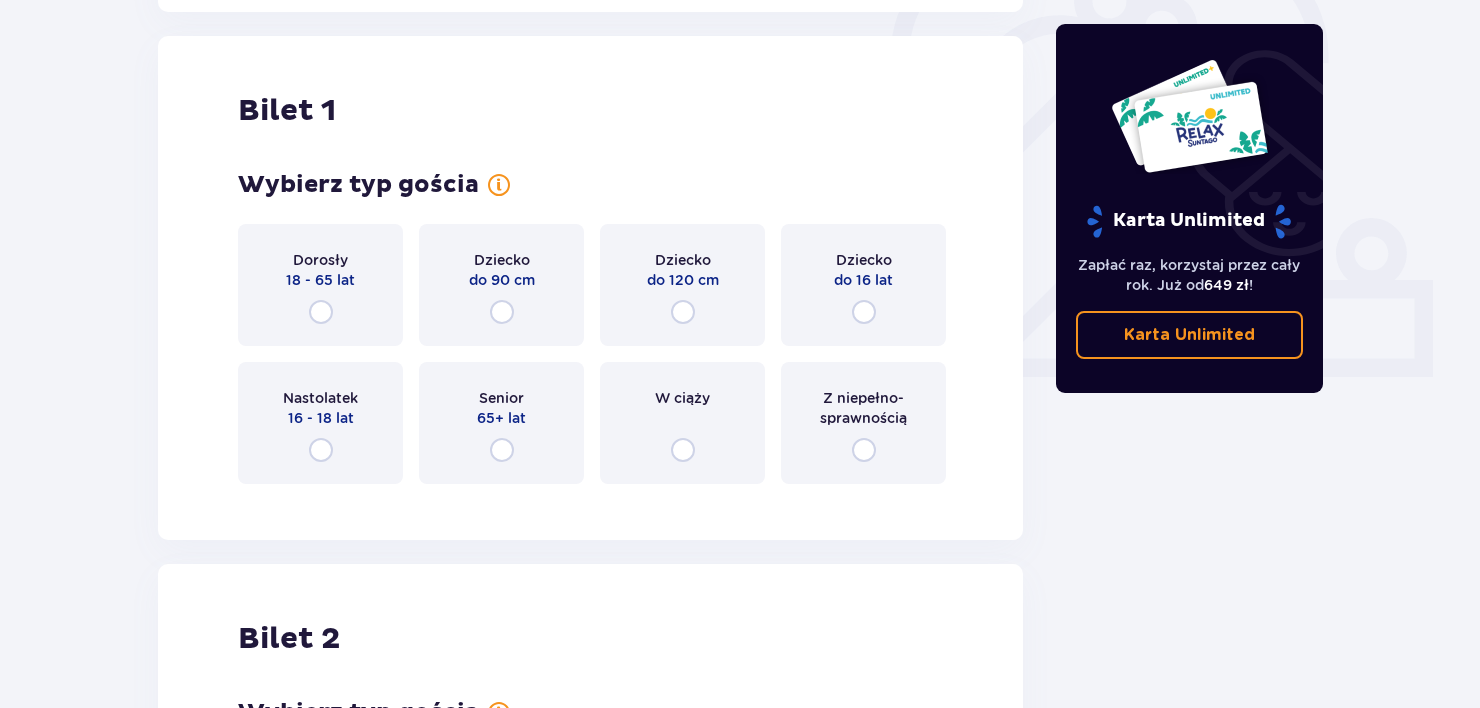 scroll, scrollTop: 668, scrollLeft: 0, axis: vertical 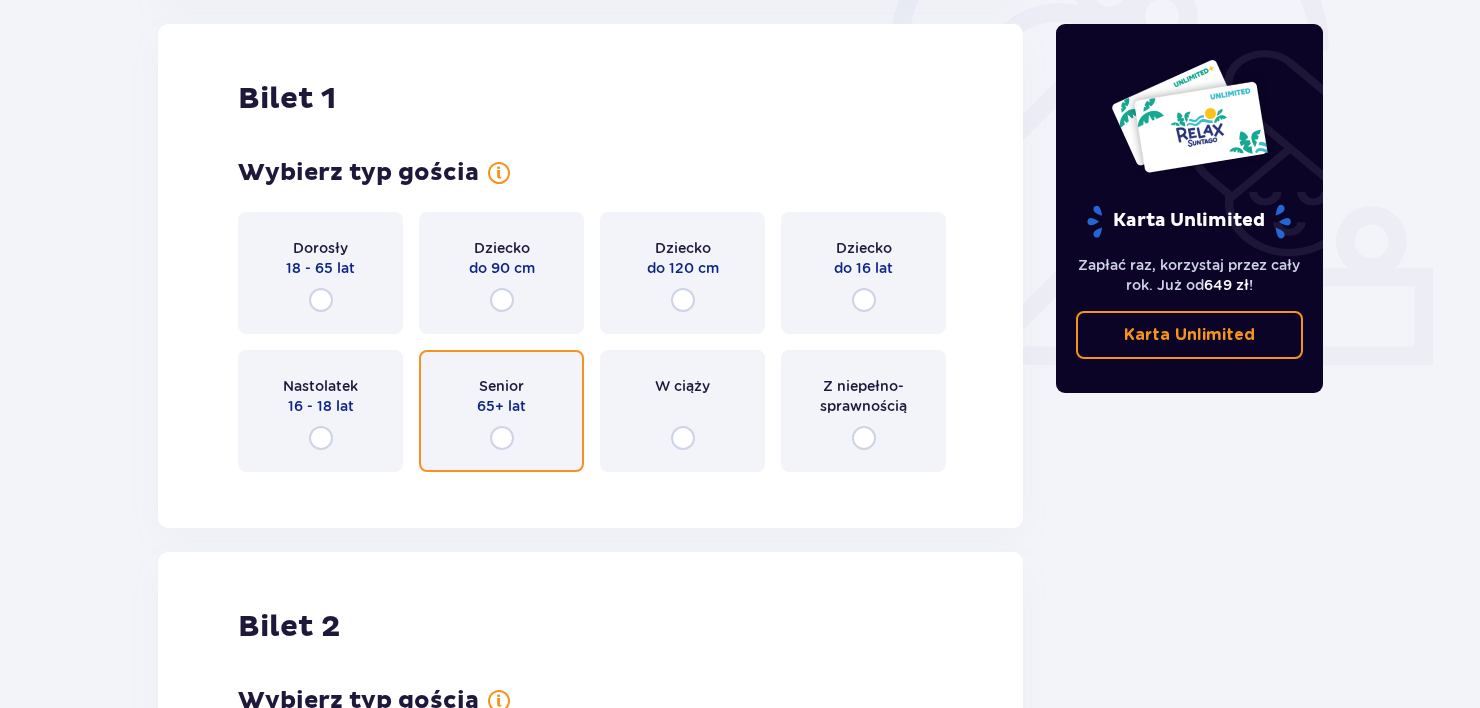 click at bounding box center (502, 438) 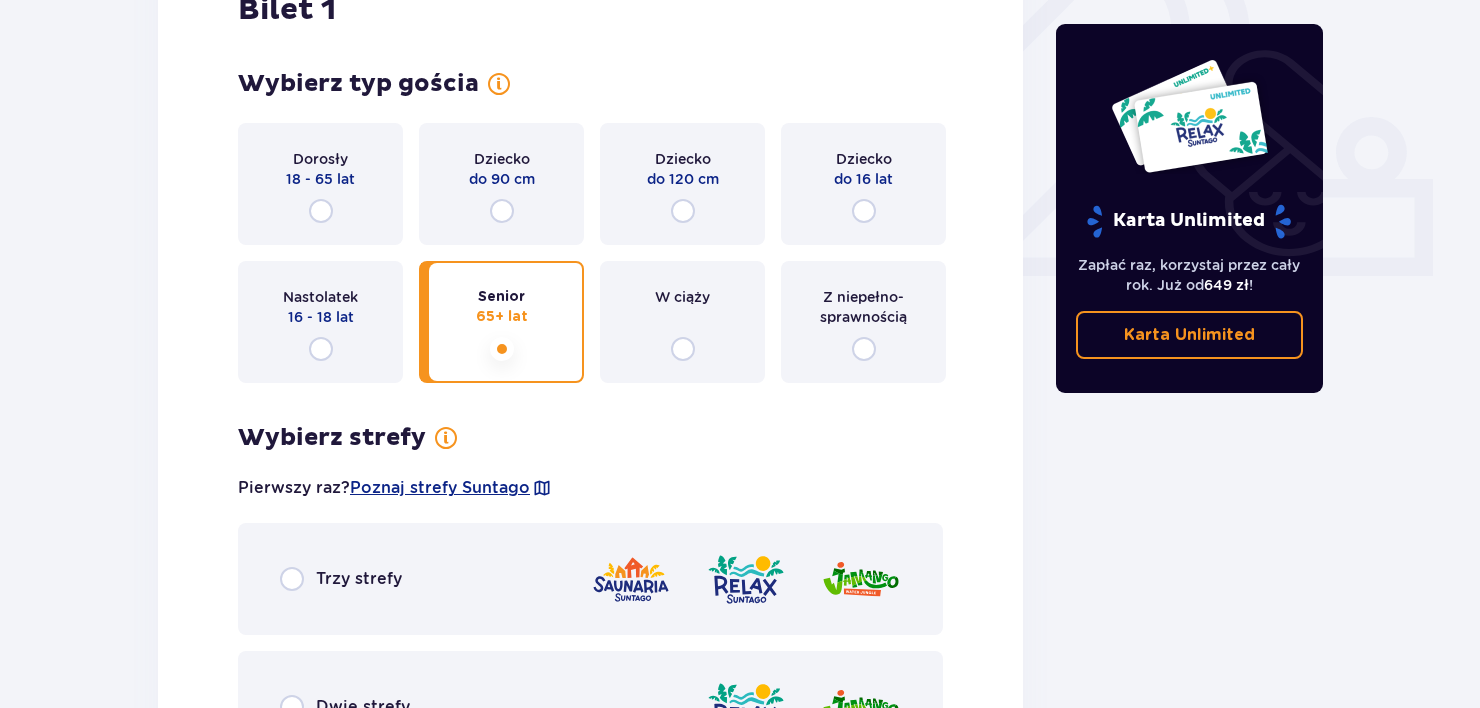 scroll, scrollTop: 756, scrollLeft: 0, axis: vertical 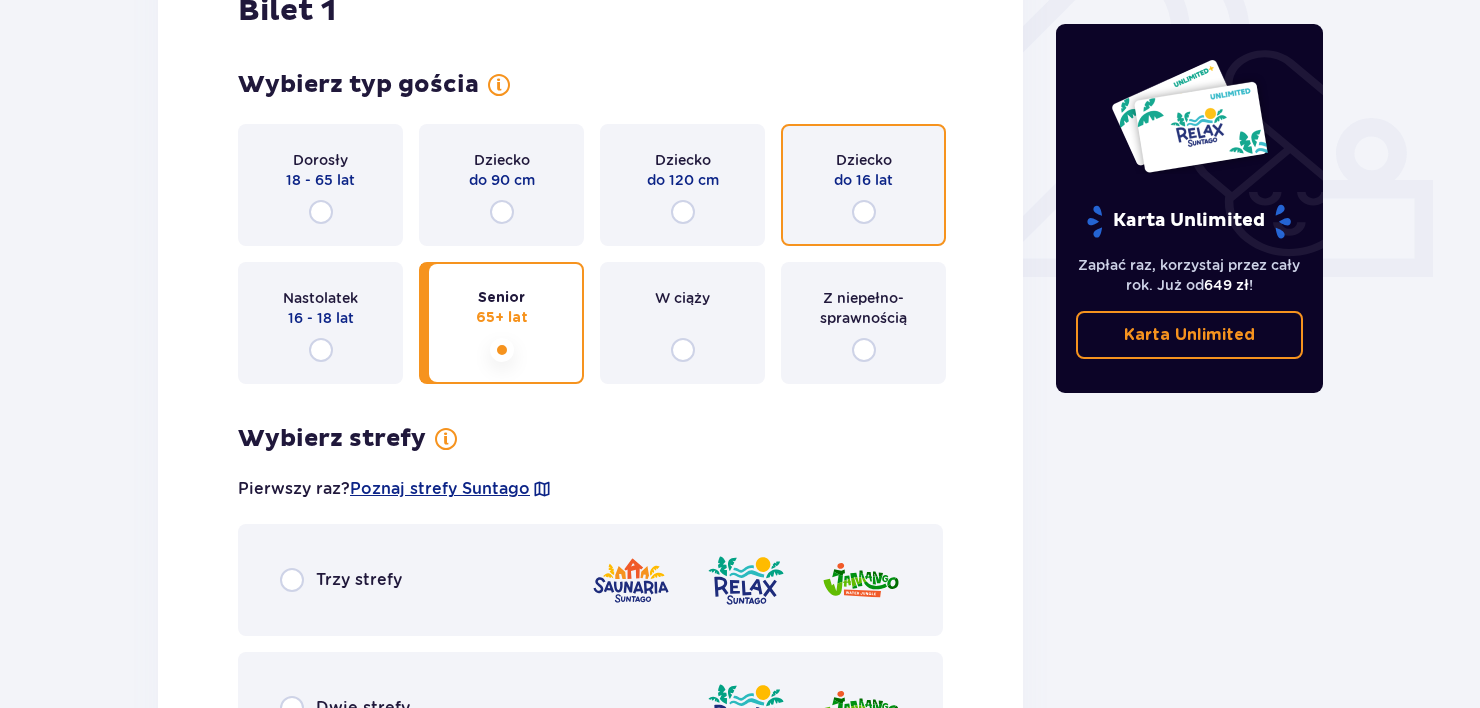 click at bounding box center (864, 212) 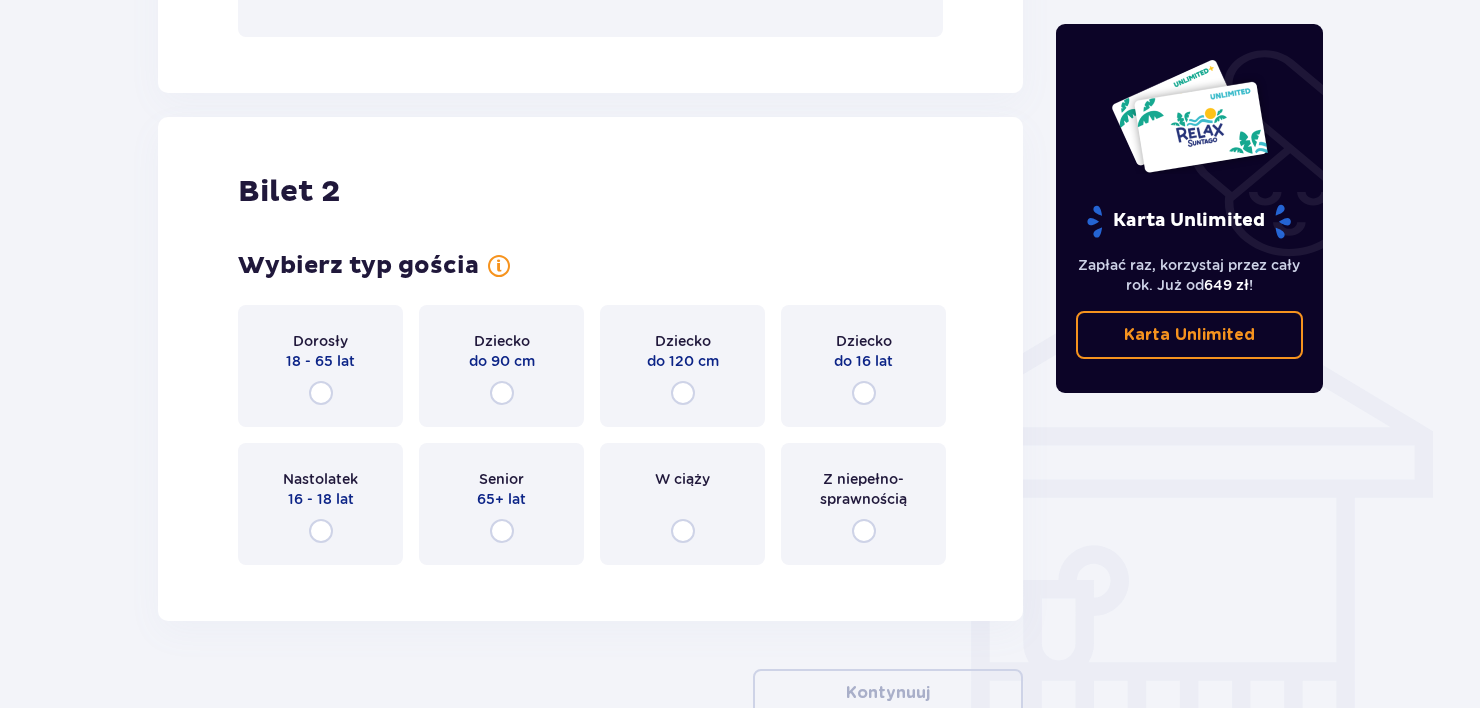 scroll, scrollTop: 1484, scrollLeft: 0, axis: vertical 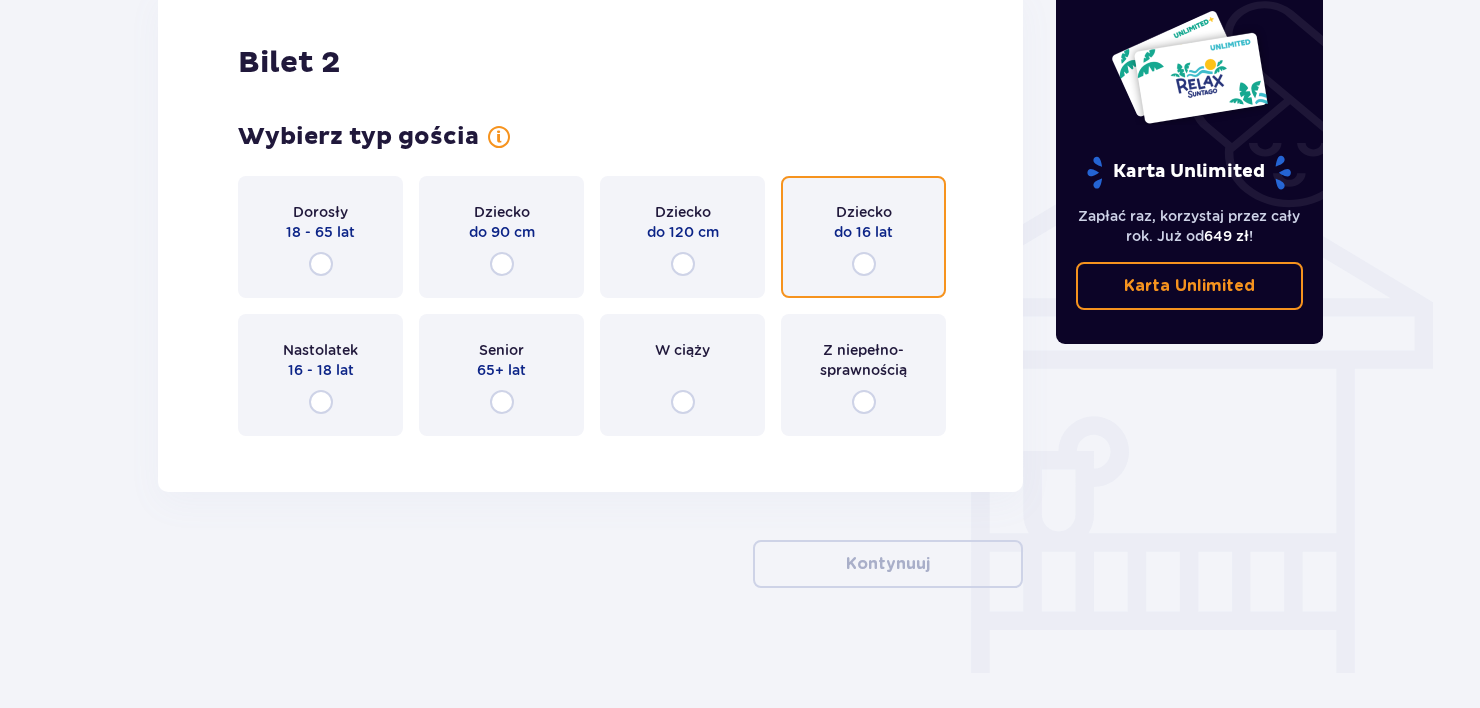 click at bounding box center (864, 264) 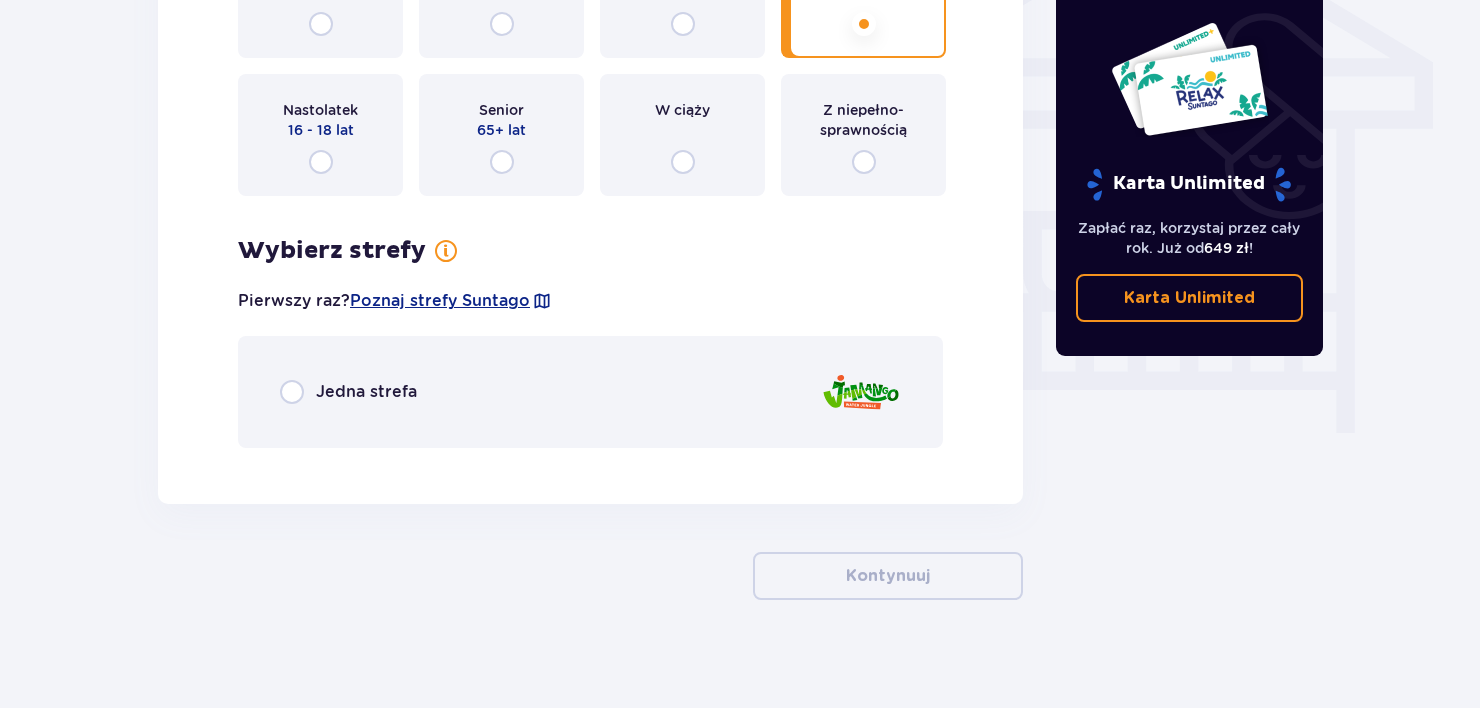 scroll, scrollTop: 1736, scrollLeft: 0, axis: vertical 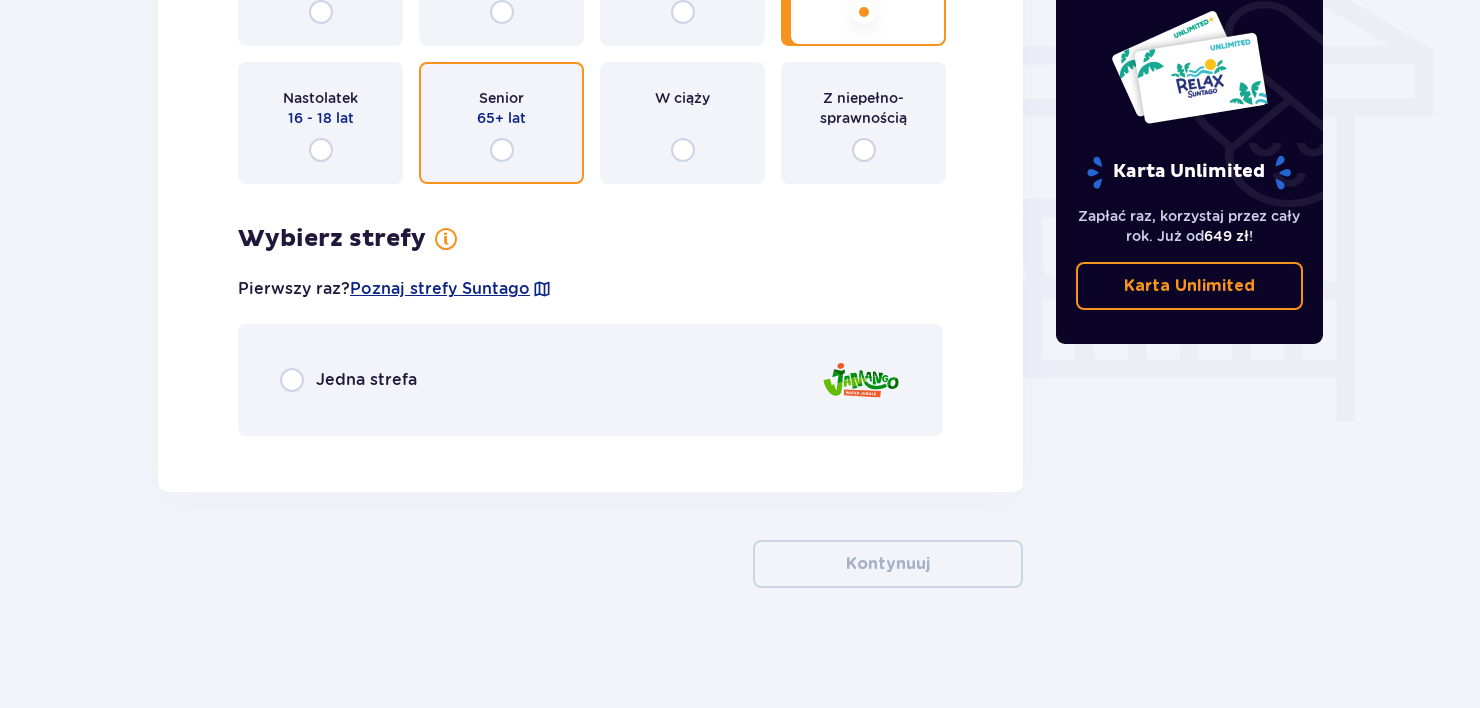 click at bounding box center [502, 150] 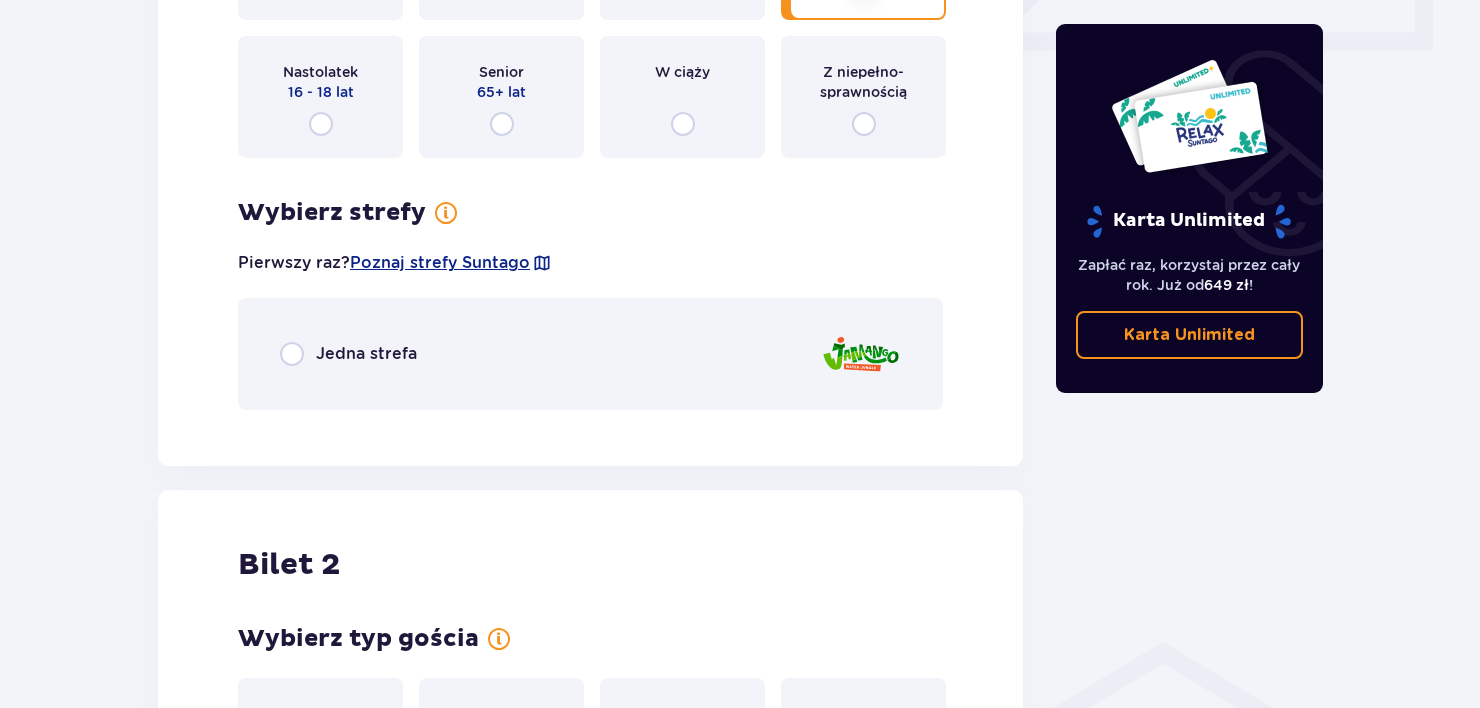 scroll, scrollTop: 983, scrollLeft: 0, axis: vertical 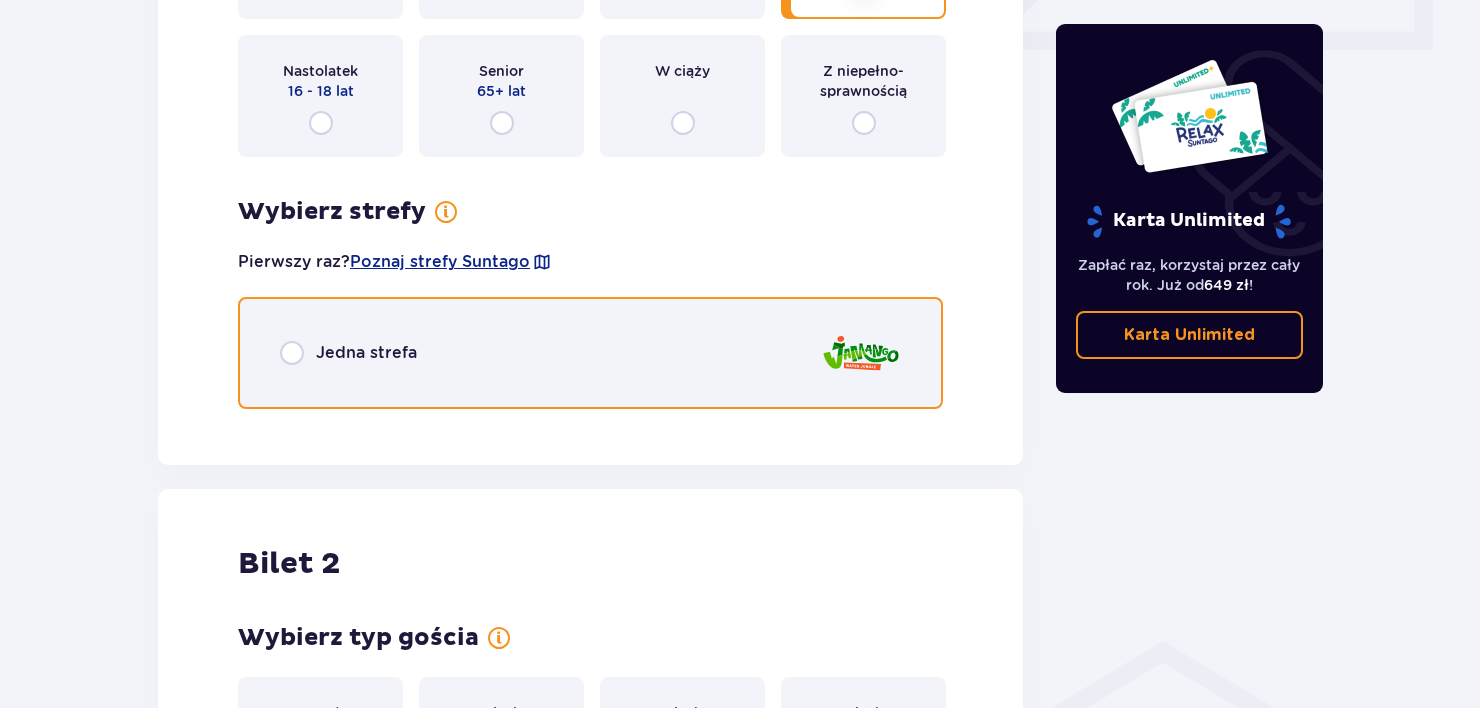 click at bounding box center (292, 353) 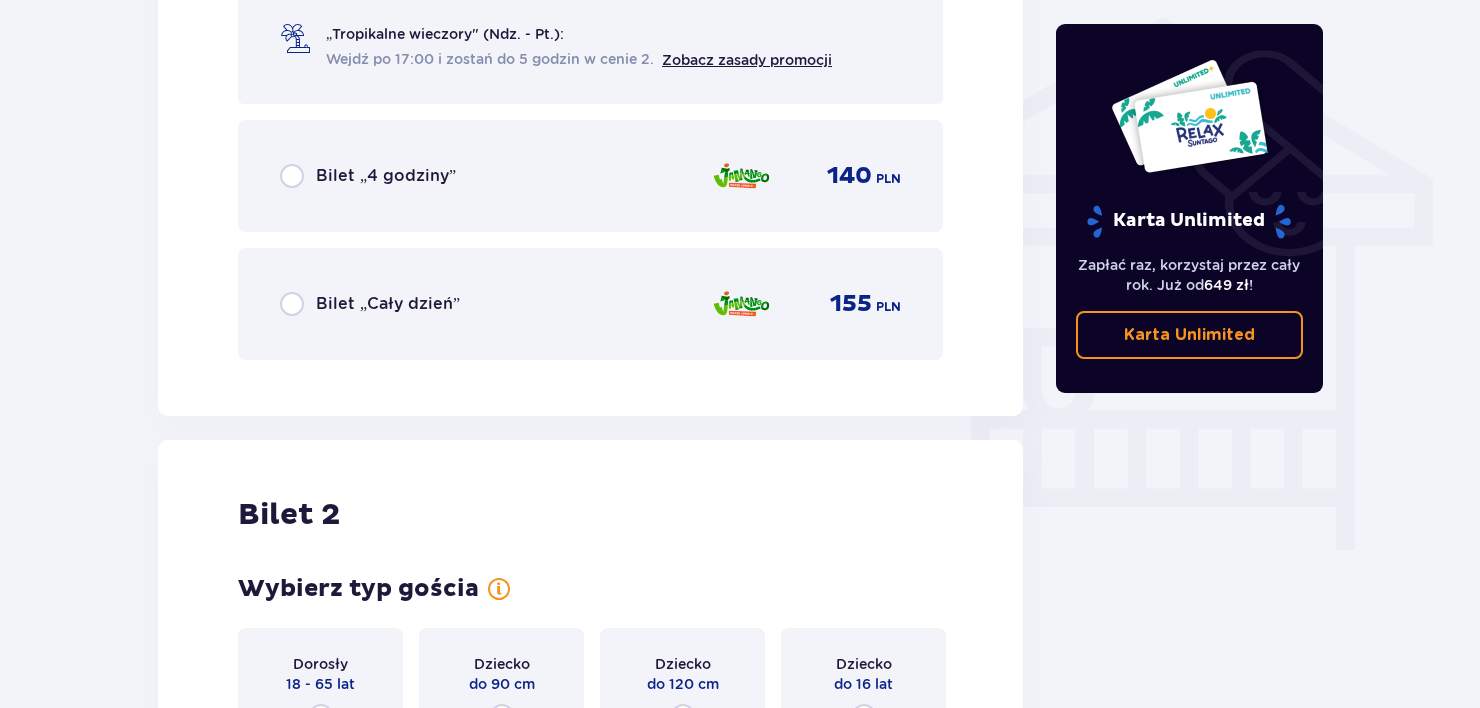 scroll, scrollTop: 1608, scrollLeft: 0, axis: vertical 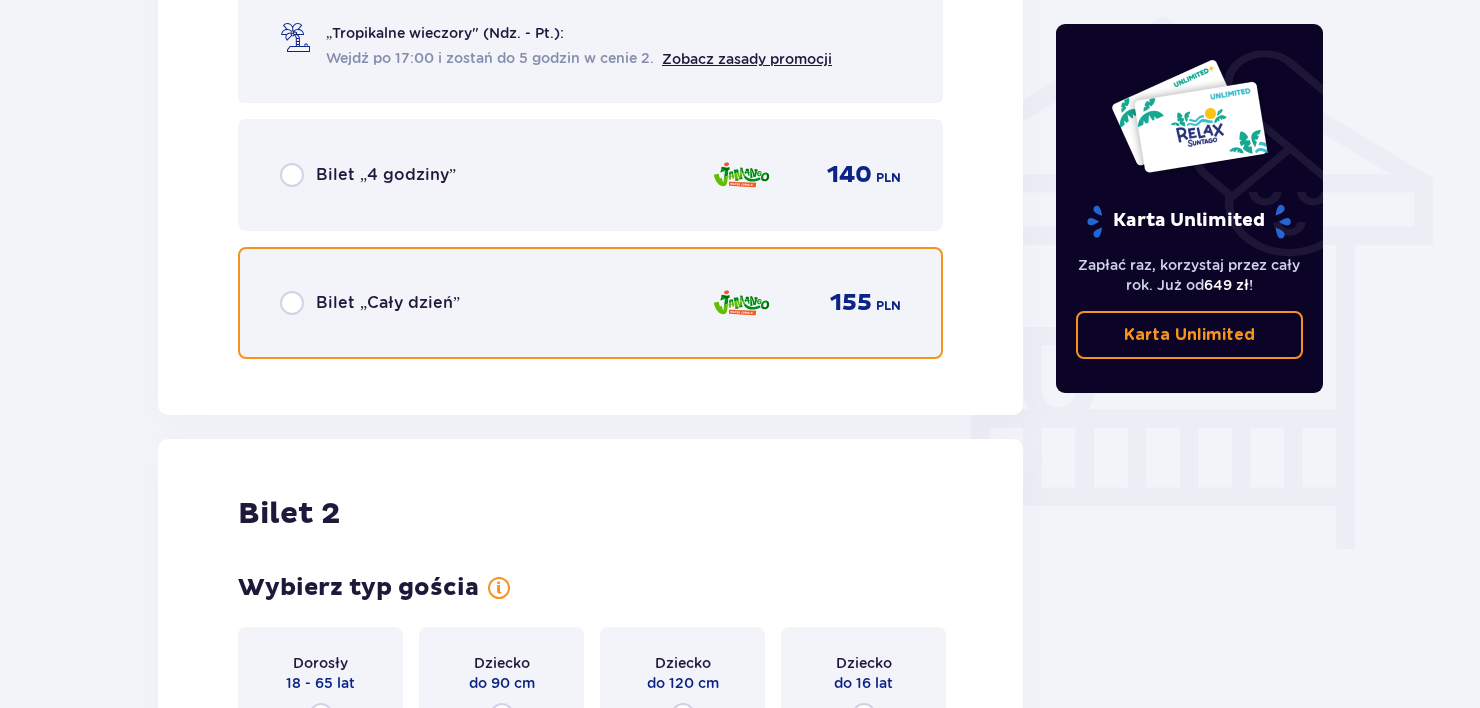 click at bounding box center [292, 303] 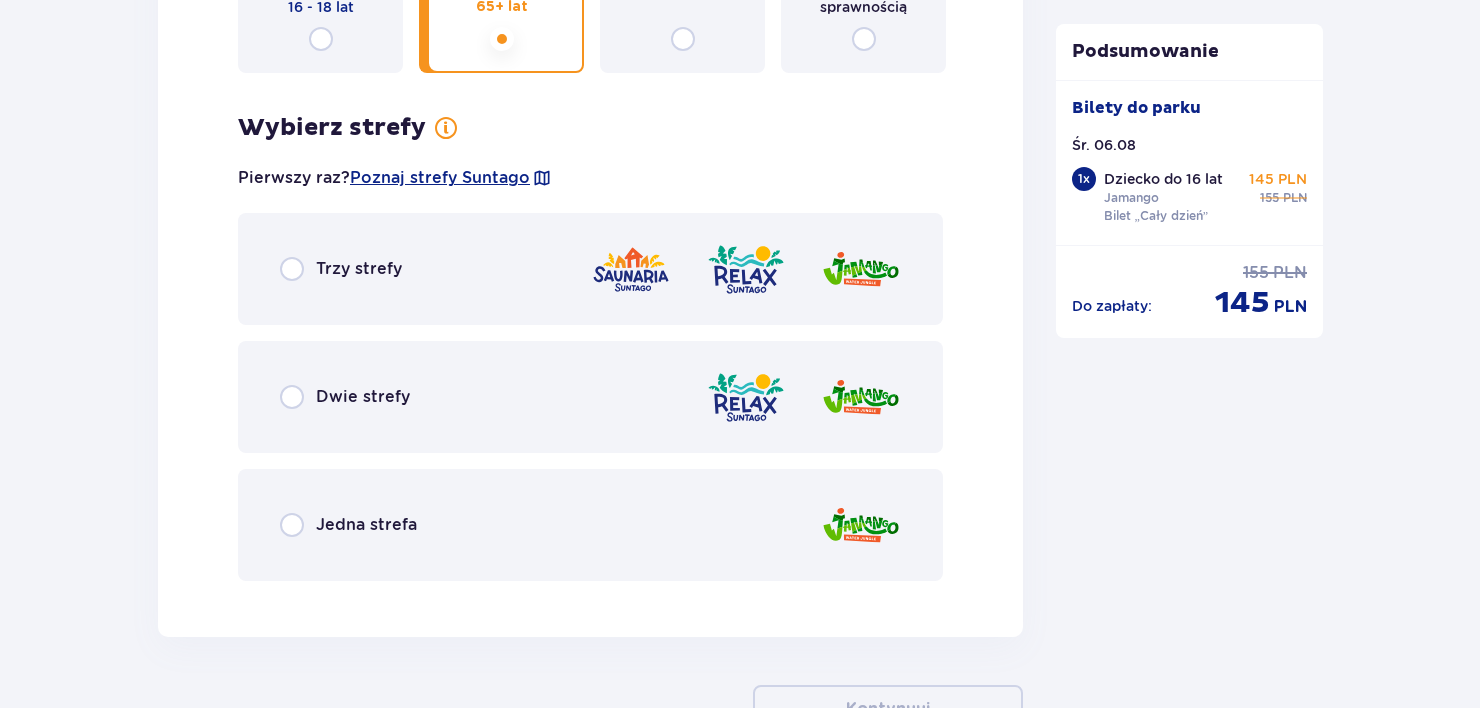 scroll, scrollTop: 2566, scrollLeft: 0, axis: vertical 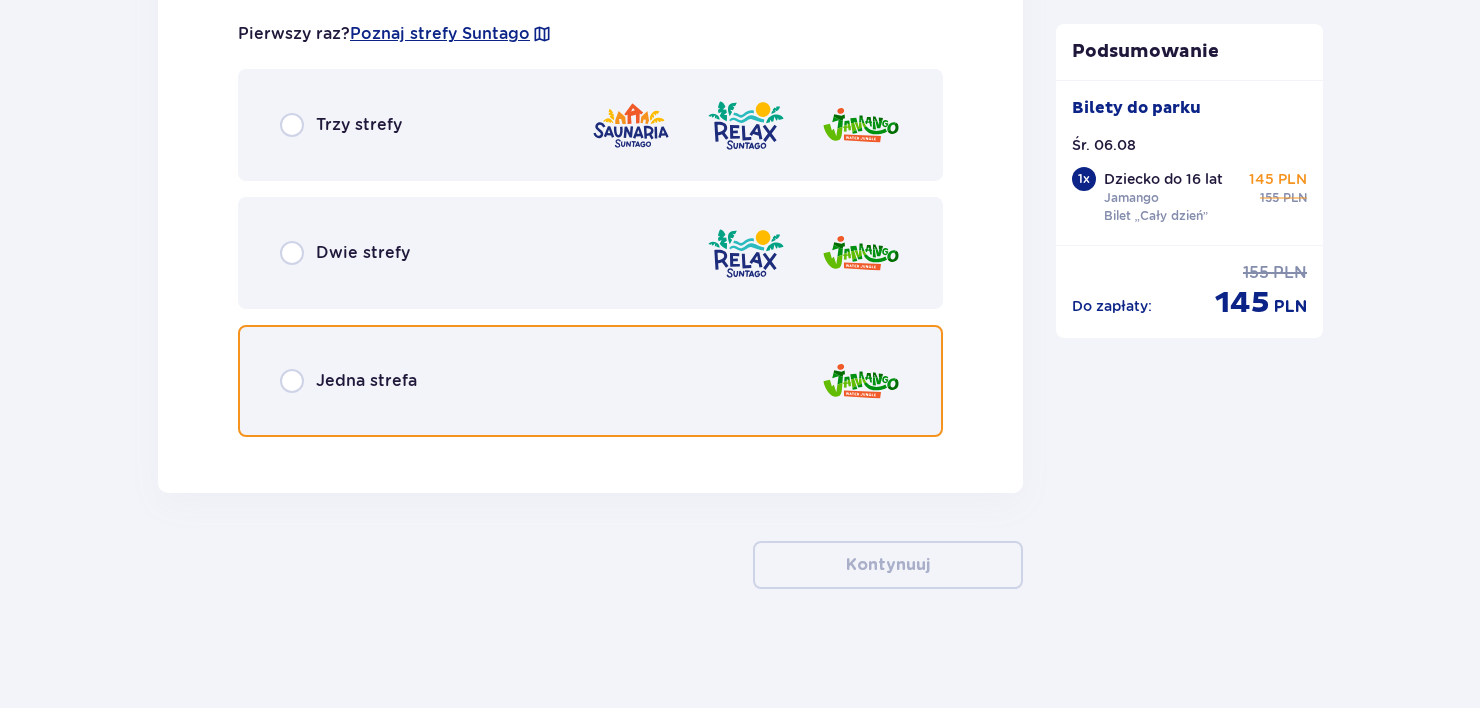 click at bounding box center [292, 381] 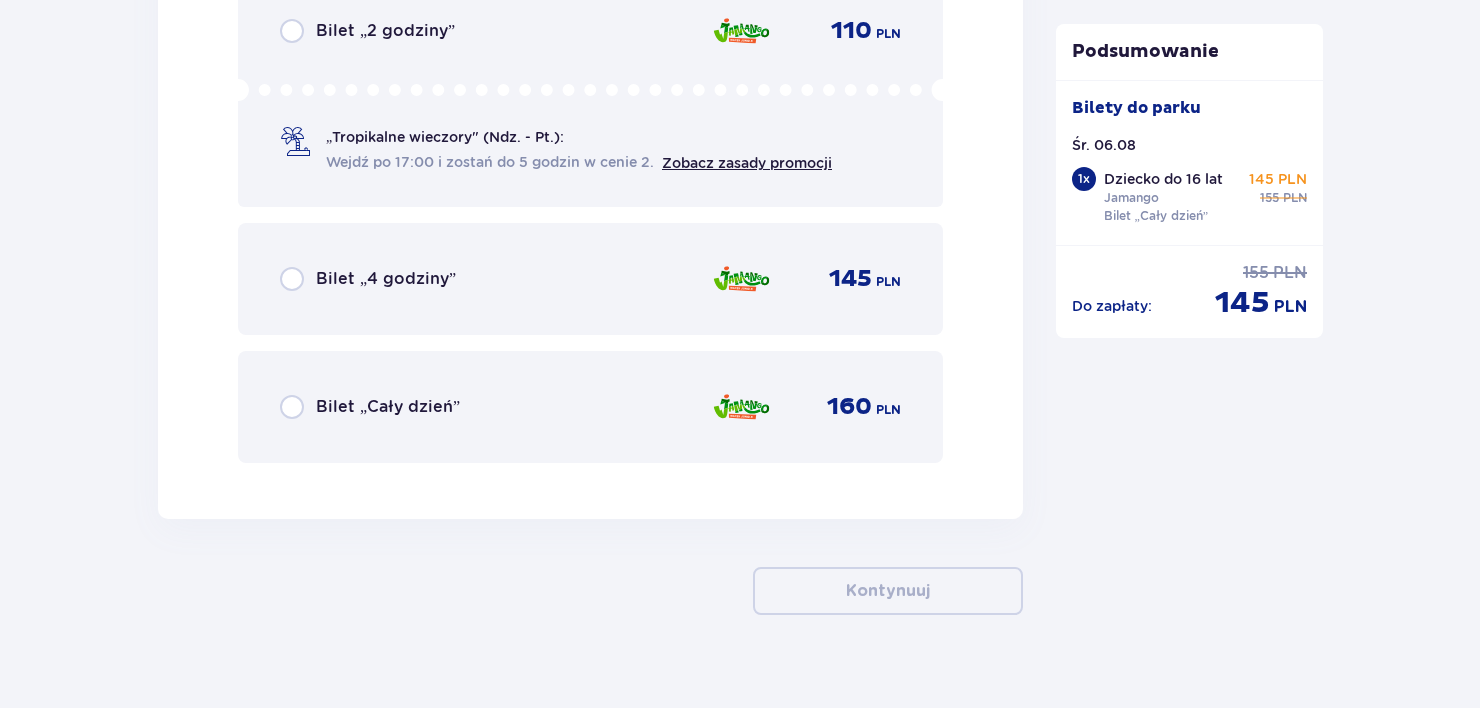 scroll, scrollTop: 3116, scrollLeft: 0, axis: vertical 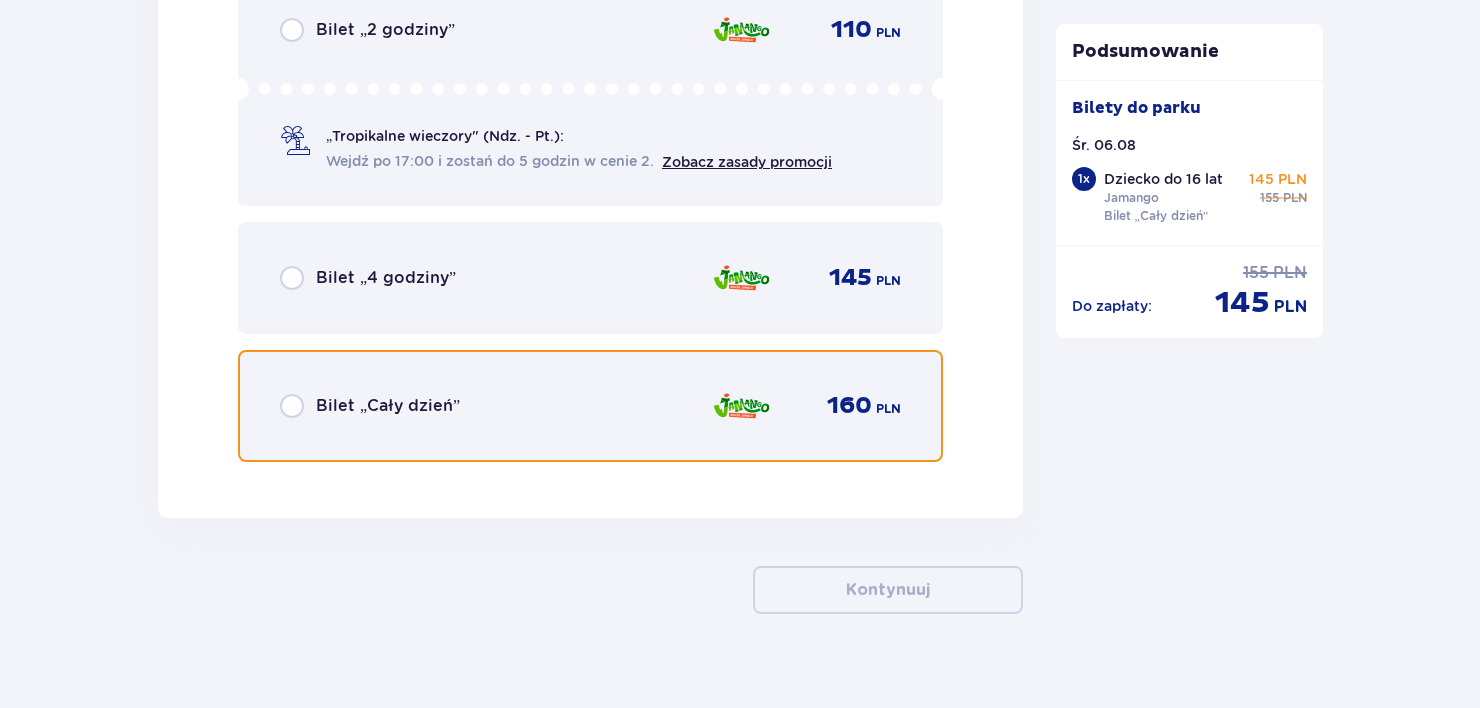 click at bounding box center (292, 406) 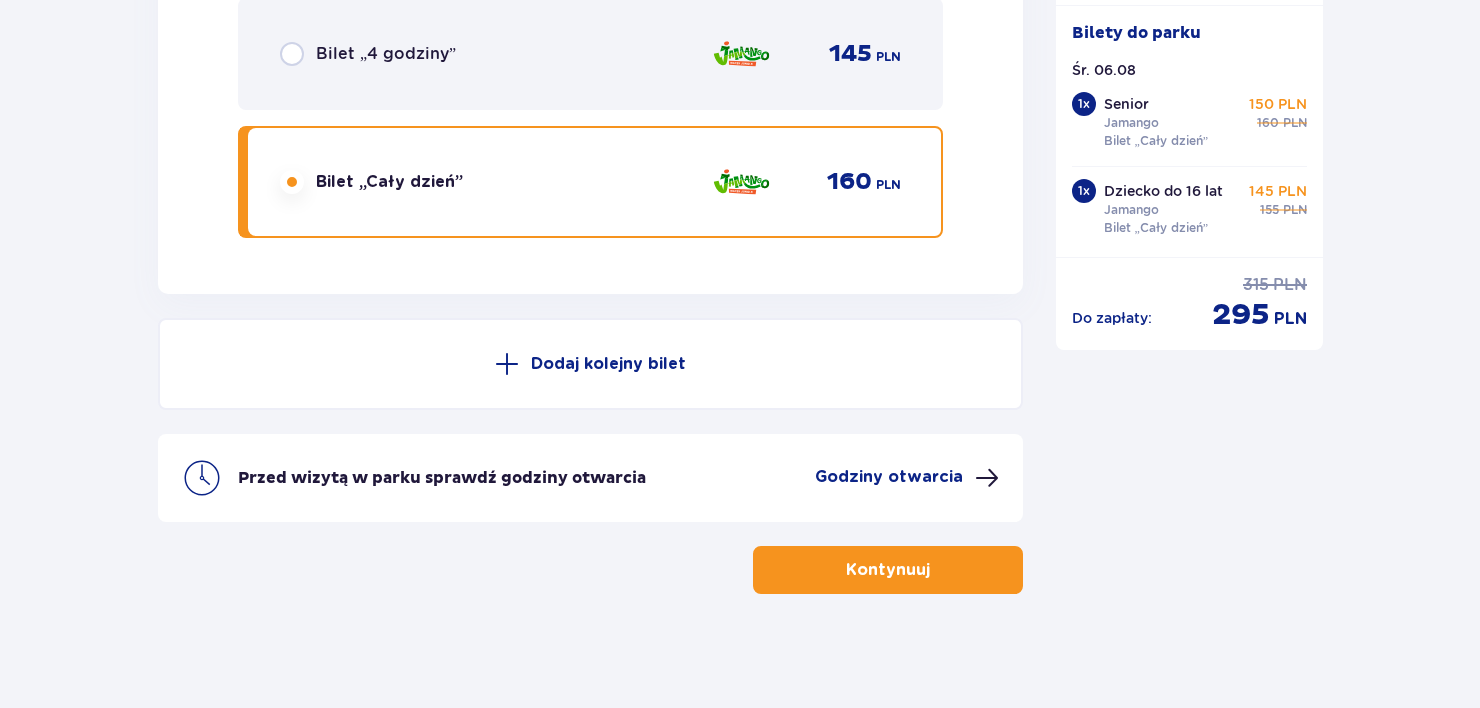scroll, scrollTop: 3344, scrollLeft: 0, axis: vertical 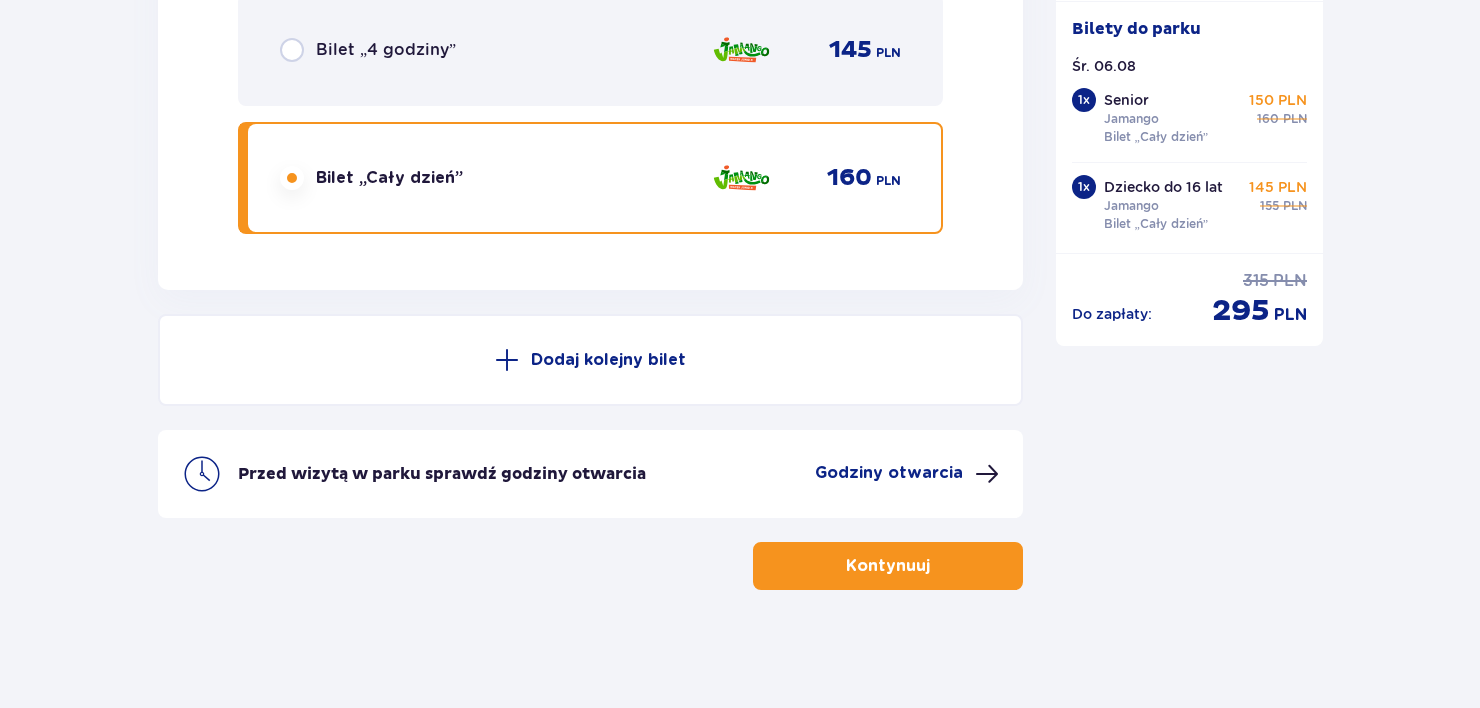 click on "Kontynuuj" at bounding box center (888, 566) 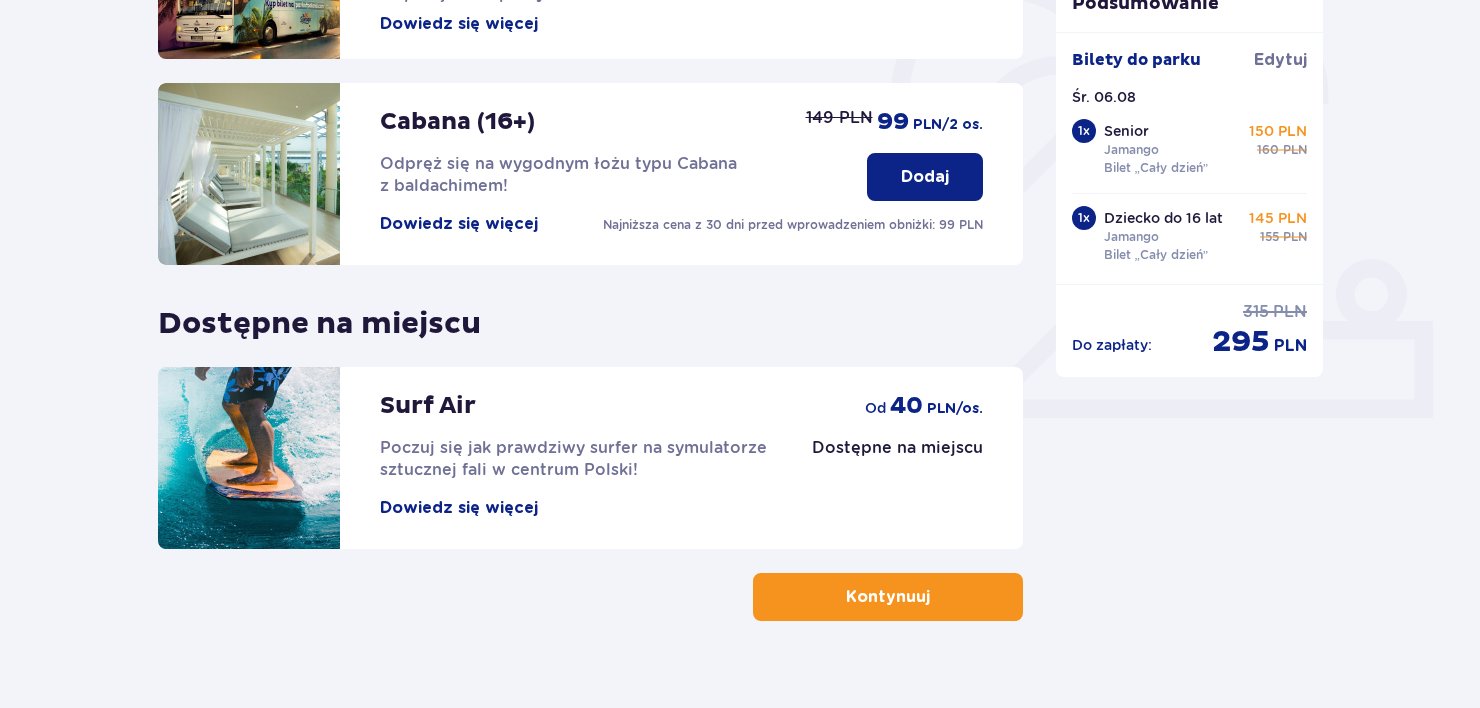 scroll, scrollTop: 648, scrollLeft: 0, axis: vertical 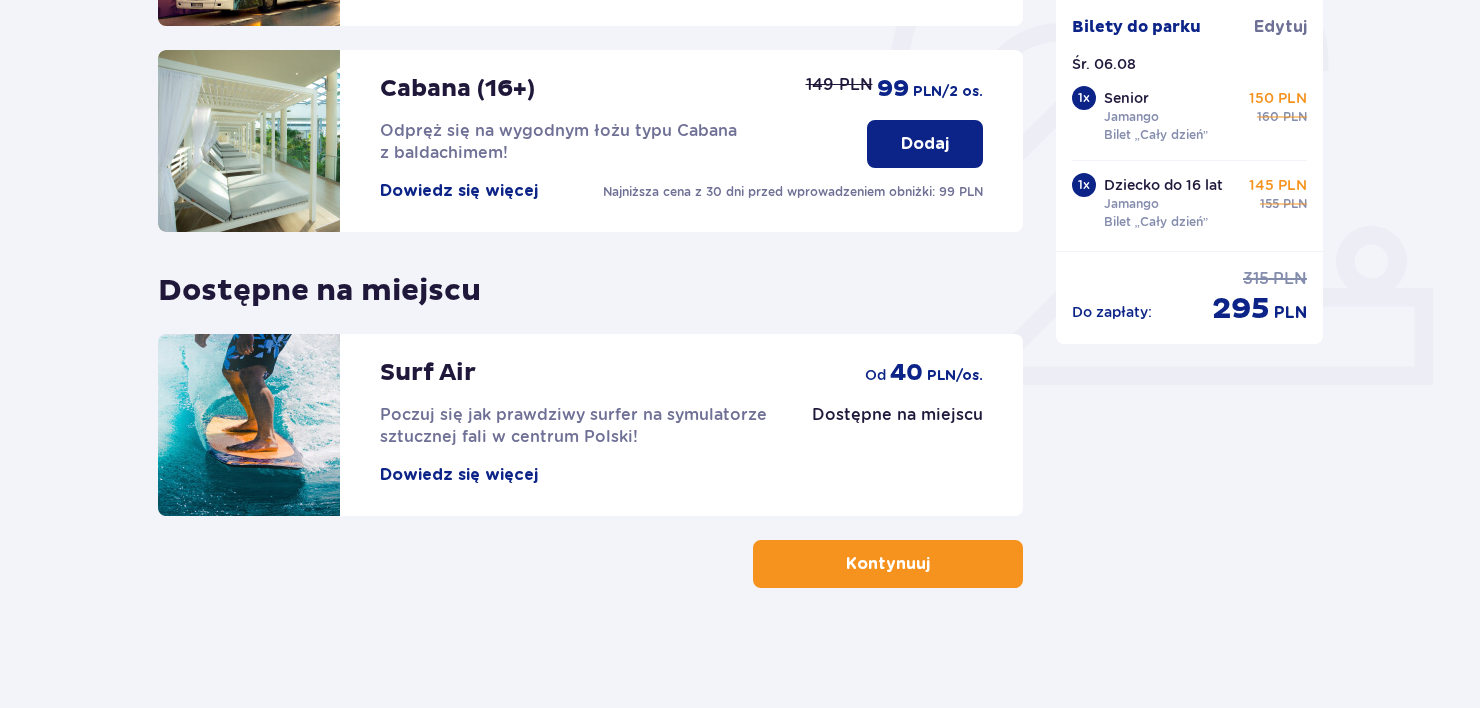 click on "Kontynuuj" at bounding box center [888, 564] 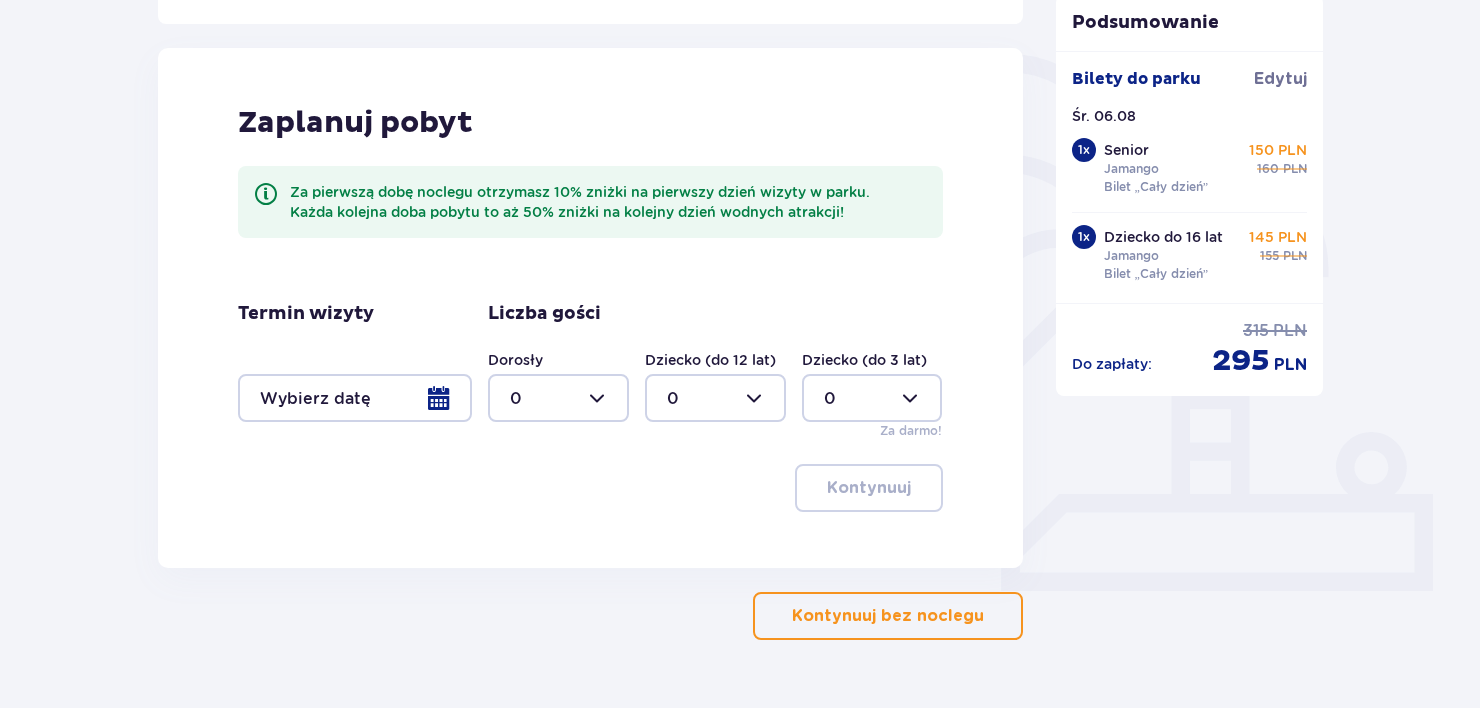 scroll, scrollTop: 494, scrollLeft: 0, axis: vertical 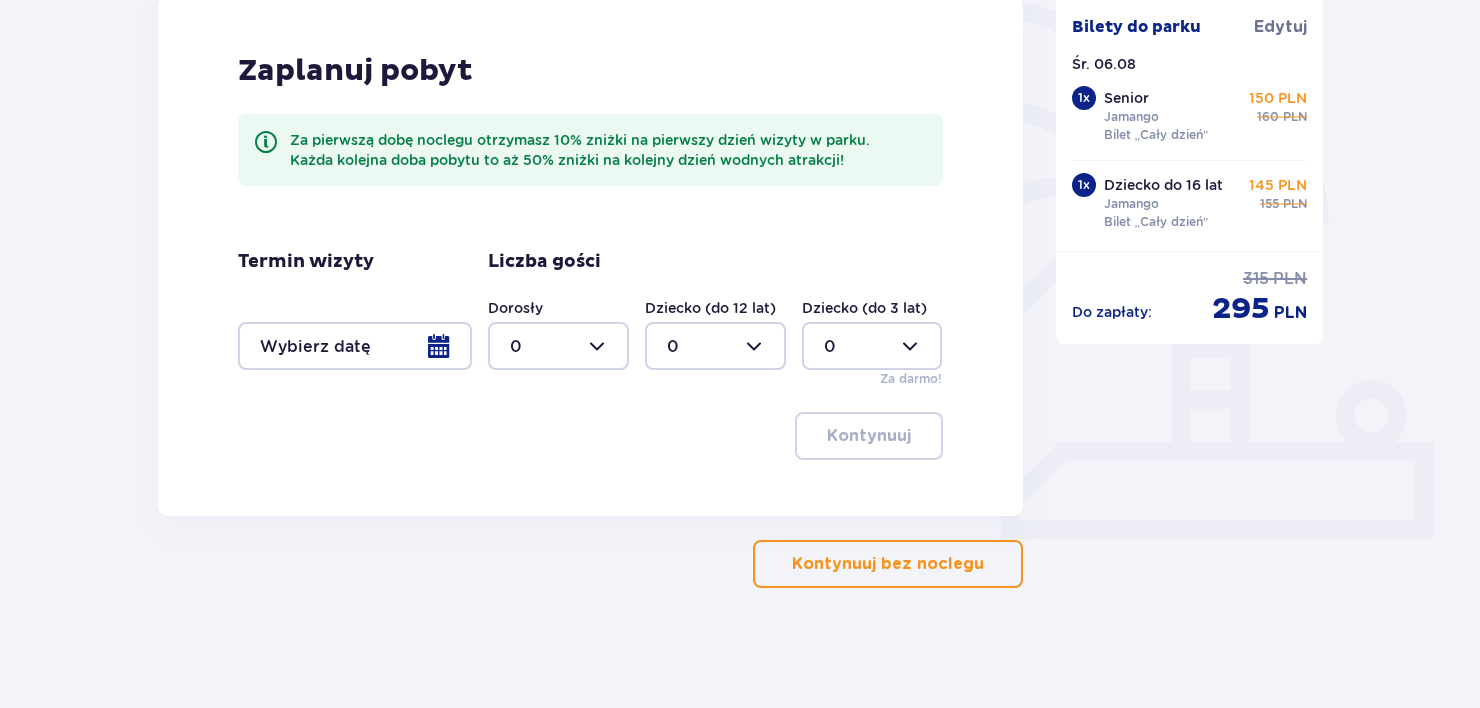 click on "Kontynuuj bez noclegu" at bounding box center [888, 564] 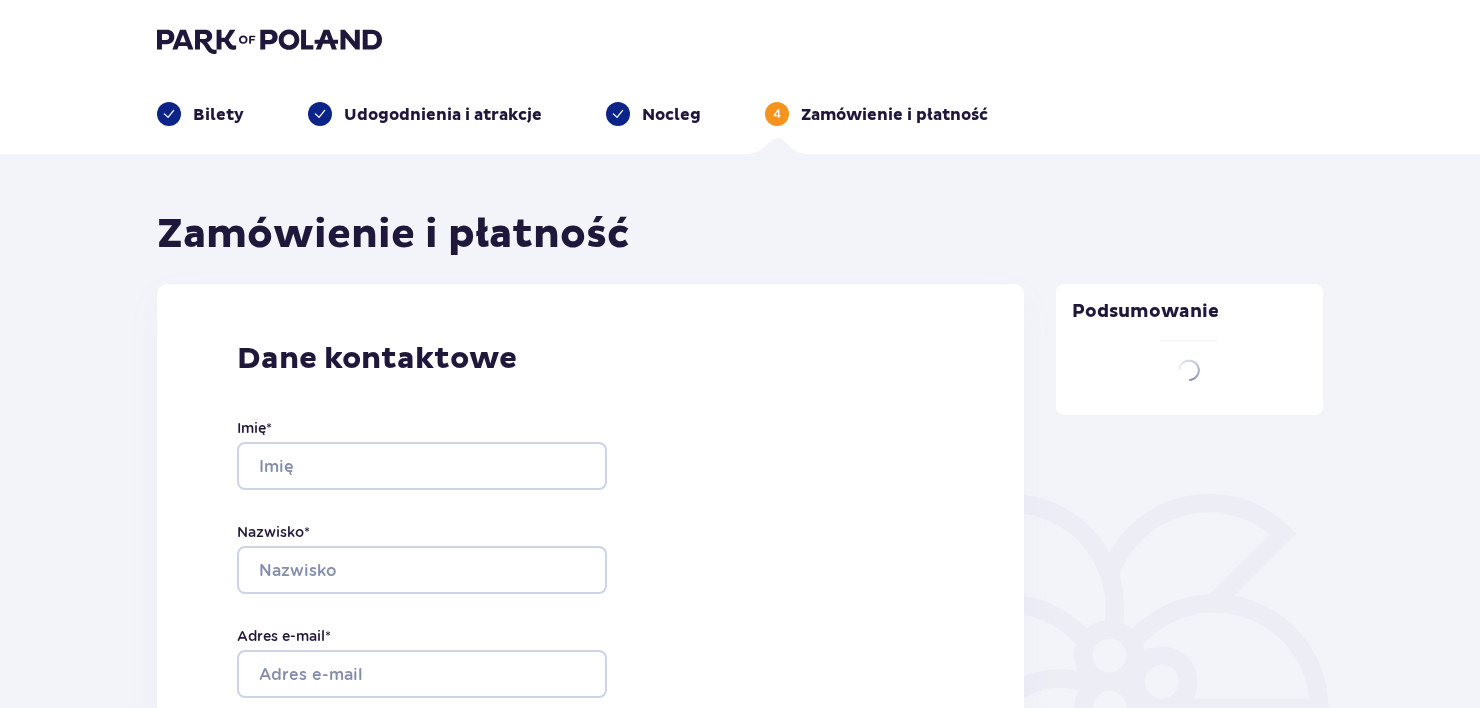 scroll, scrollTop: 0, scrollLeft: 0, axis: both 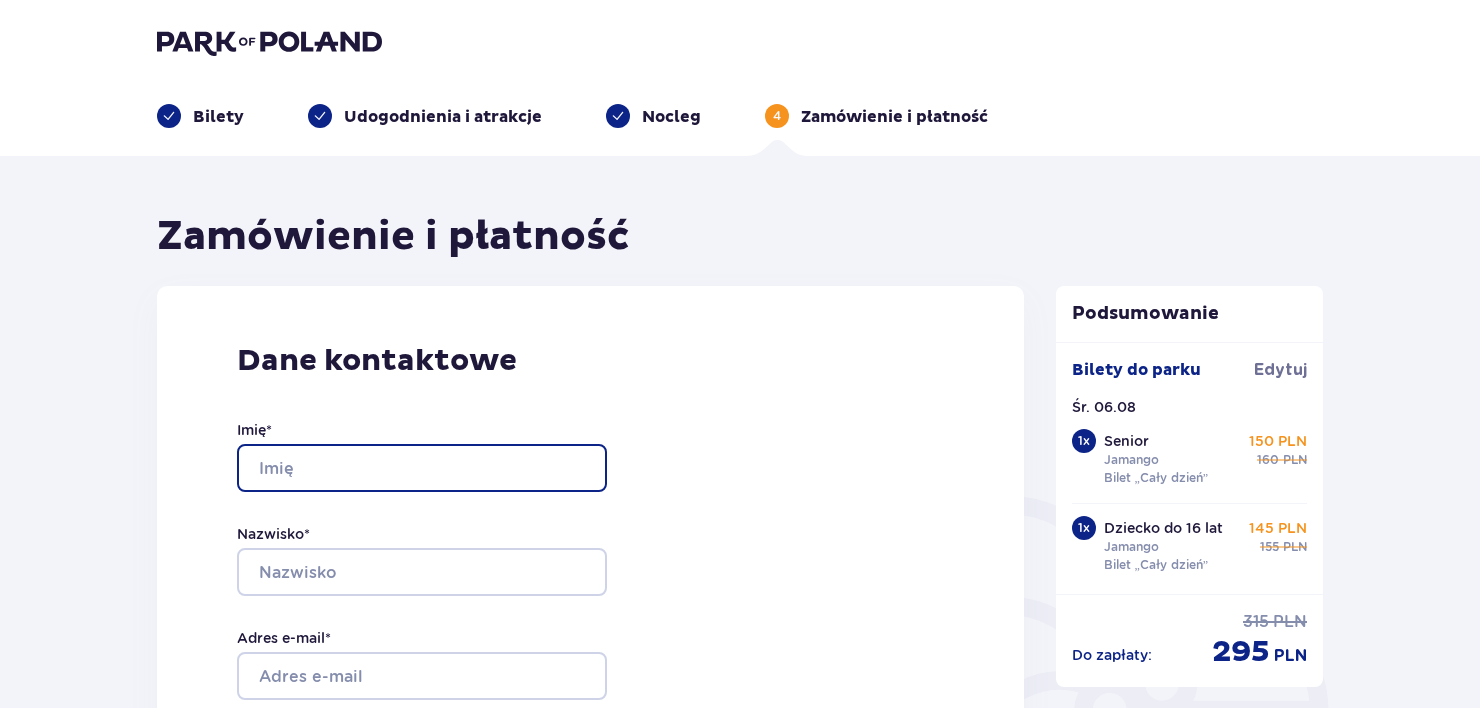 click on "Imię *" at bounding box center (422, 468) 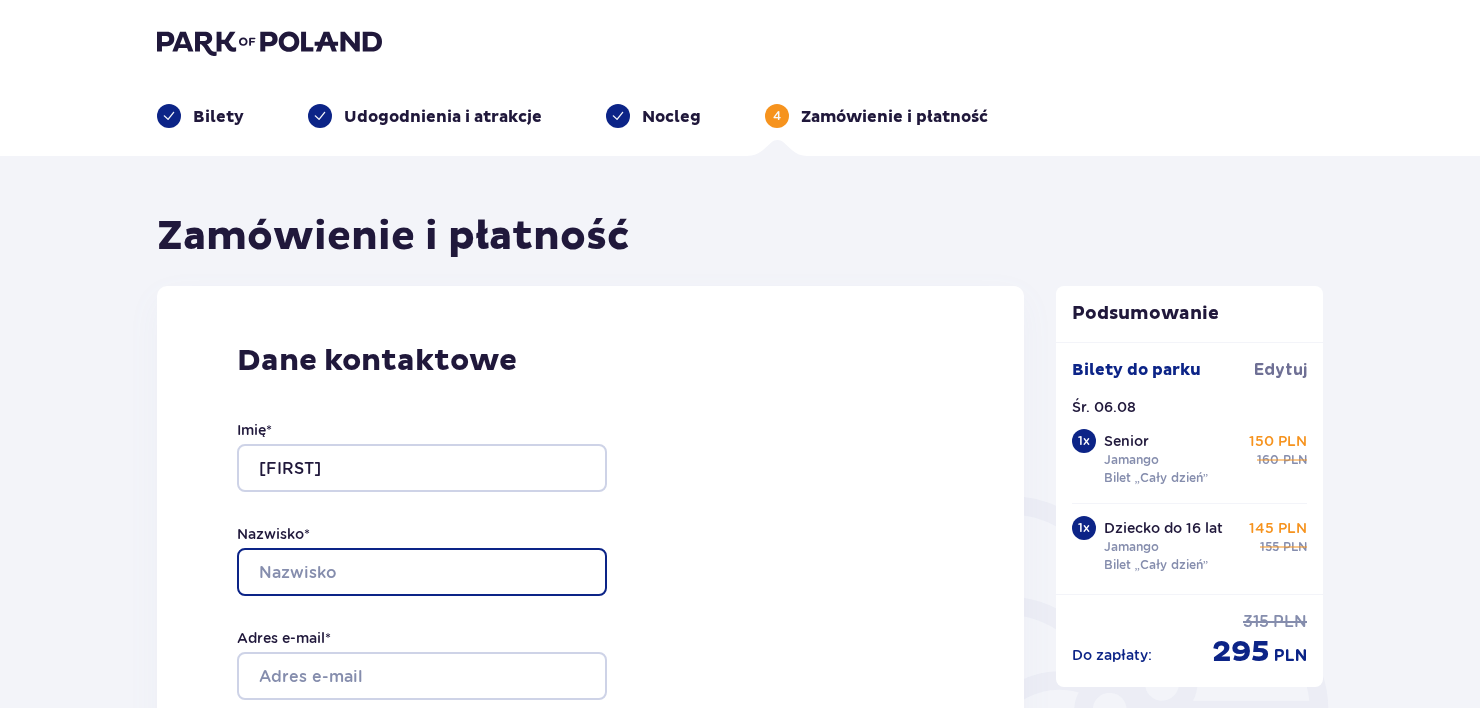 type on "[LAST]" 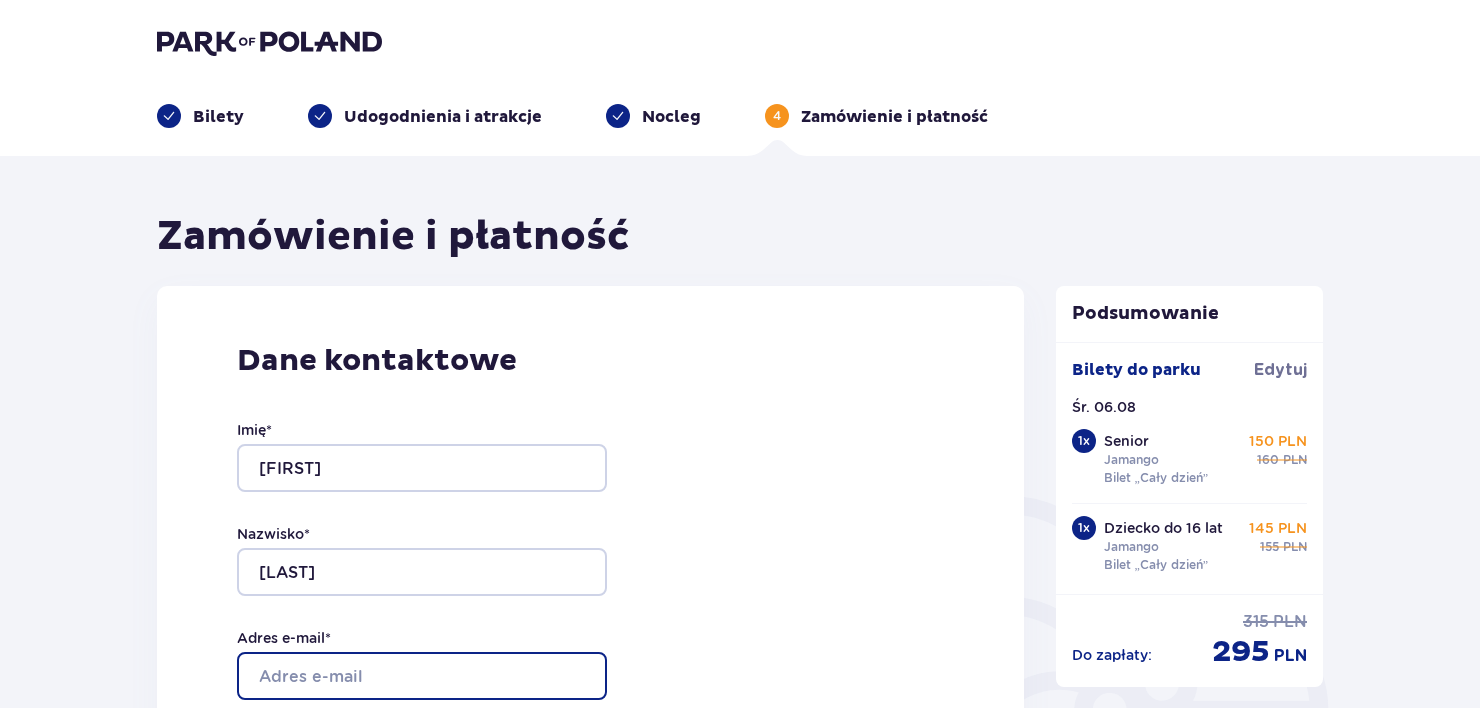 type on "[EMAIL]" 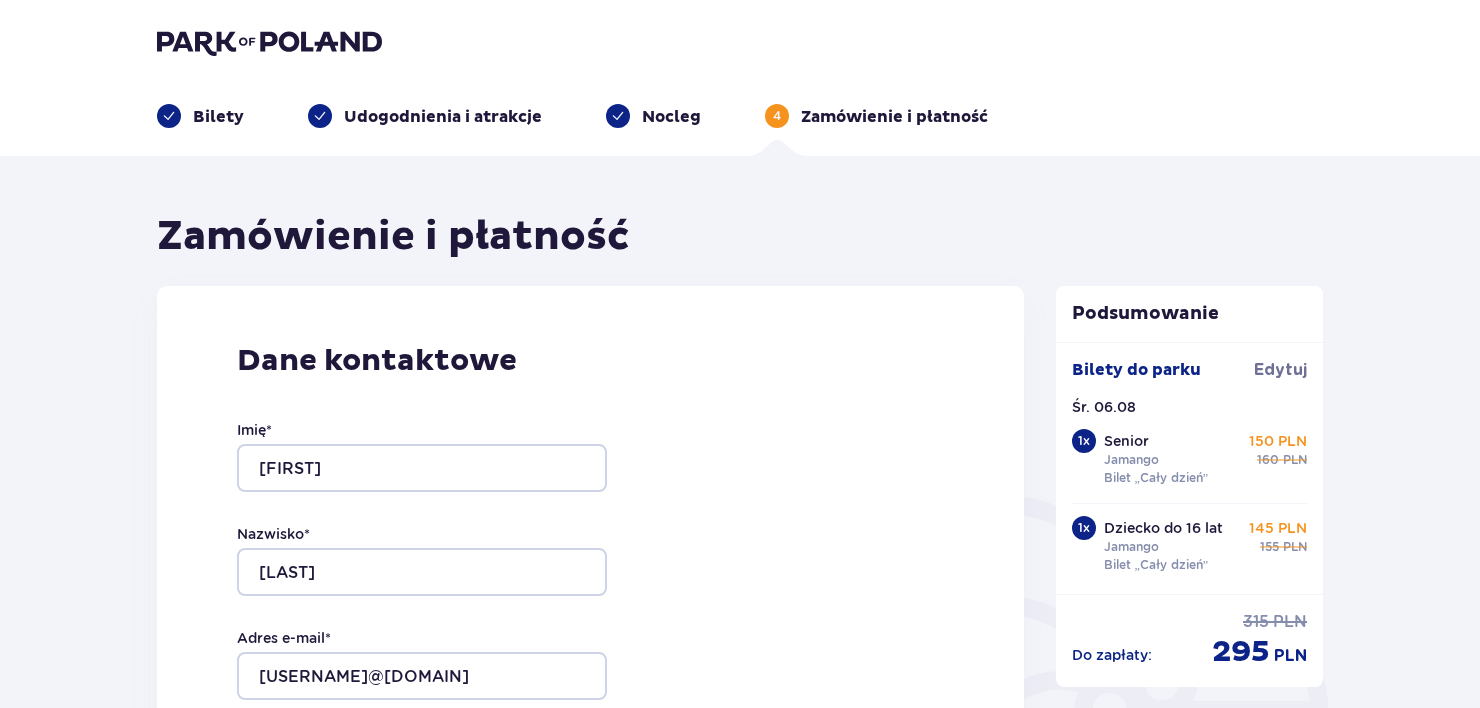 type on "[EMAIL]" 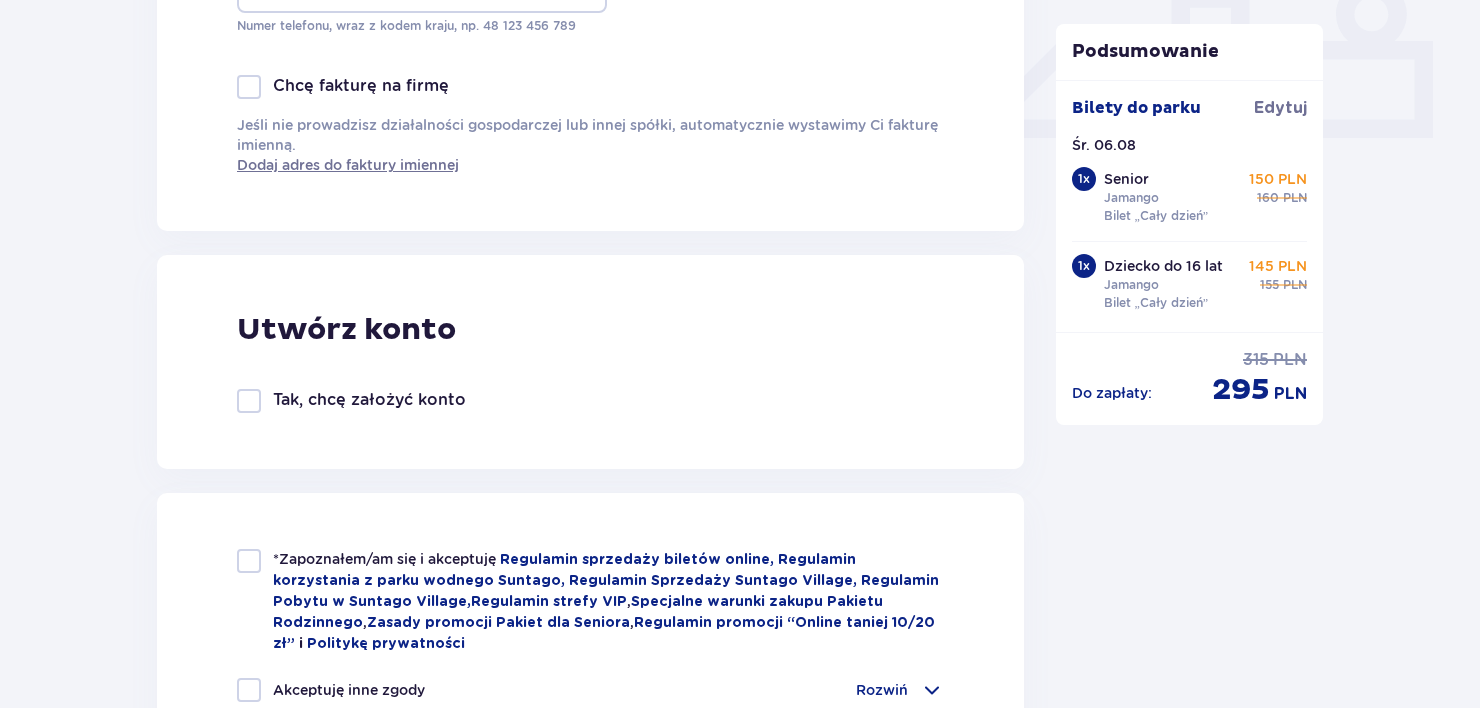 scroll, scrollTop: 896, scrollLeft: 0, axis: vertical 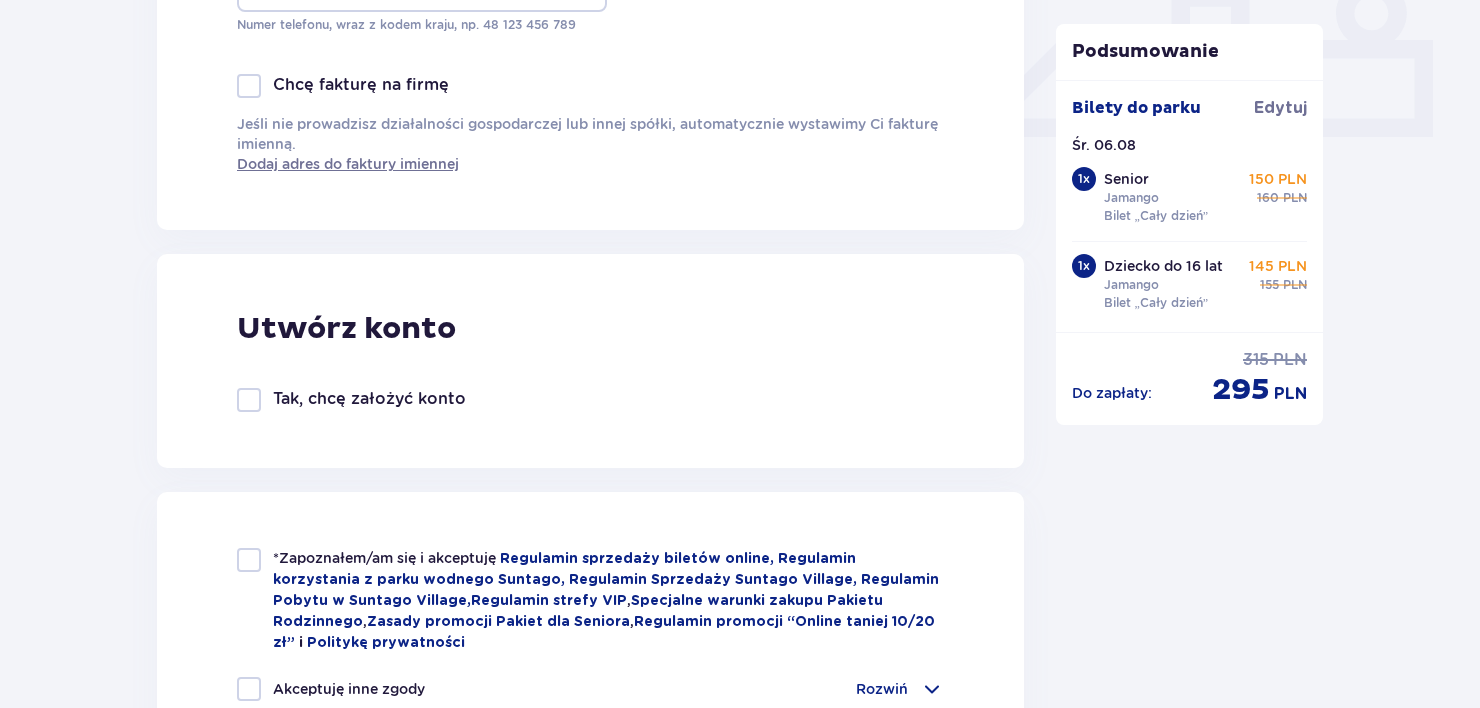 click at bounding box center [249, 400] 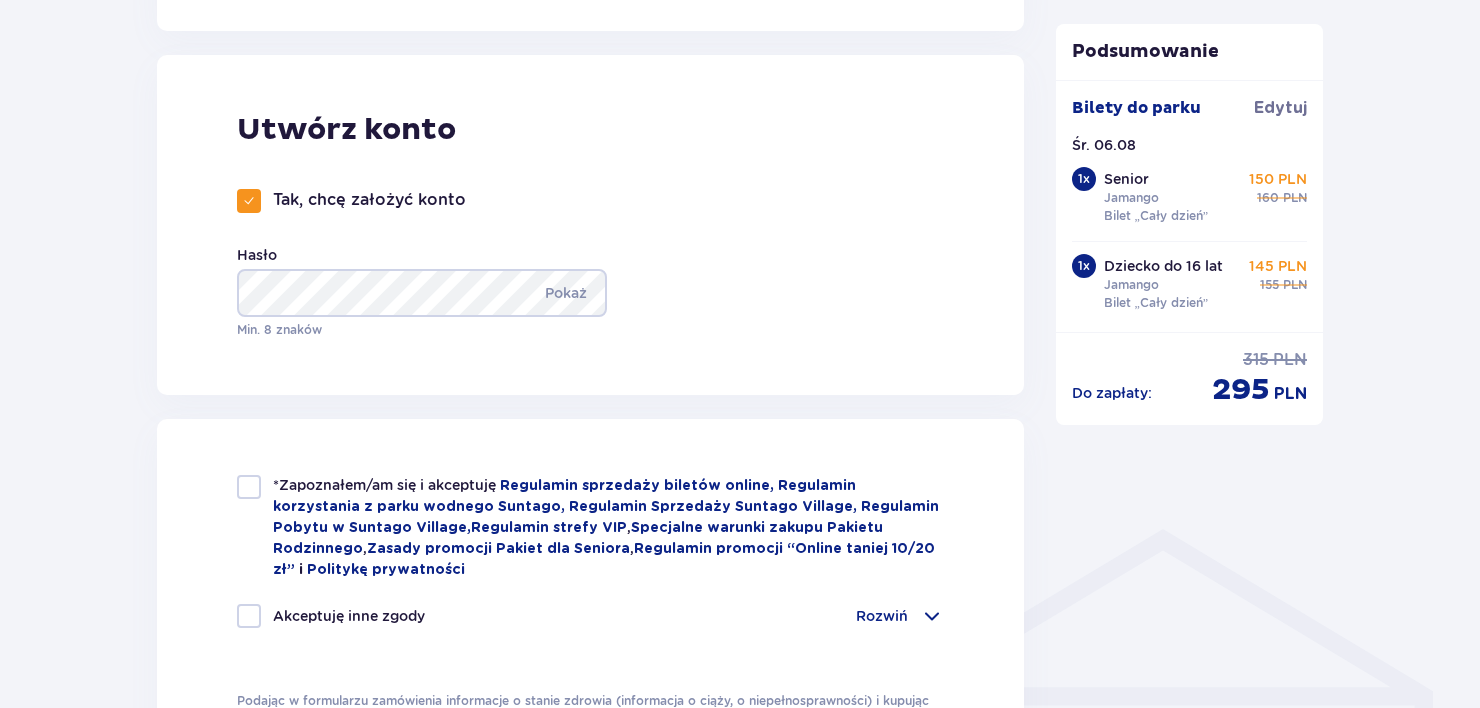 scroll, scrollTop: 1096, scrollLeft: 0, axis: vertical 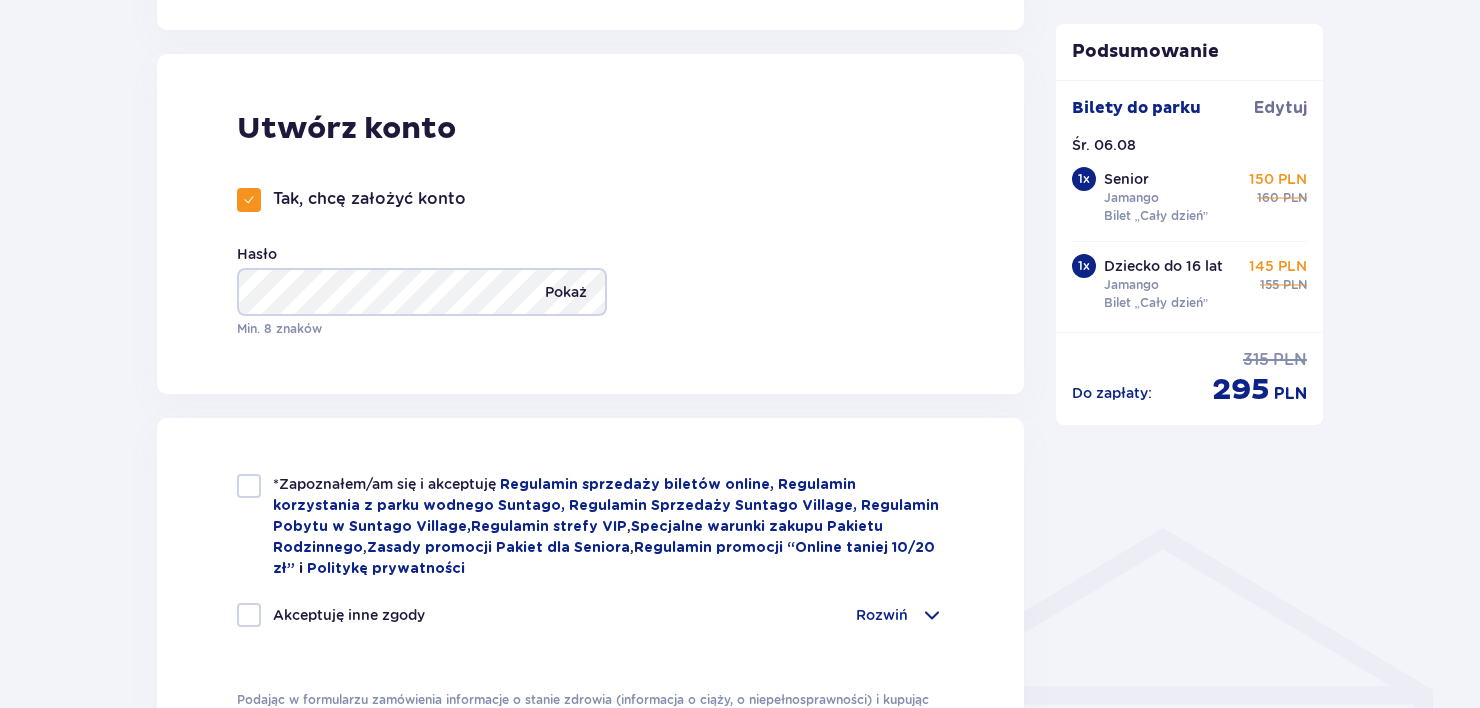 click on "Pokaż" at bounding box center (566, 292) 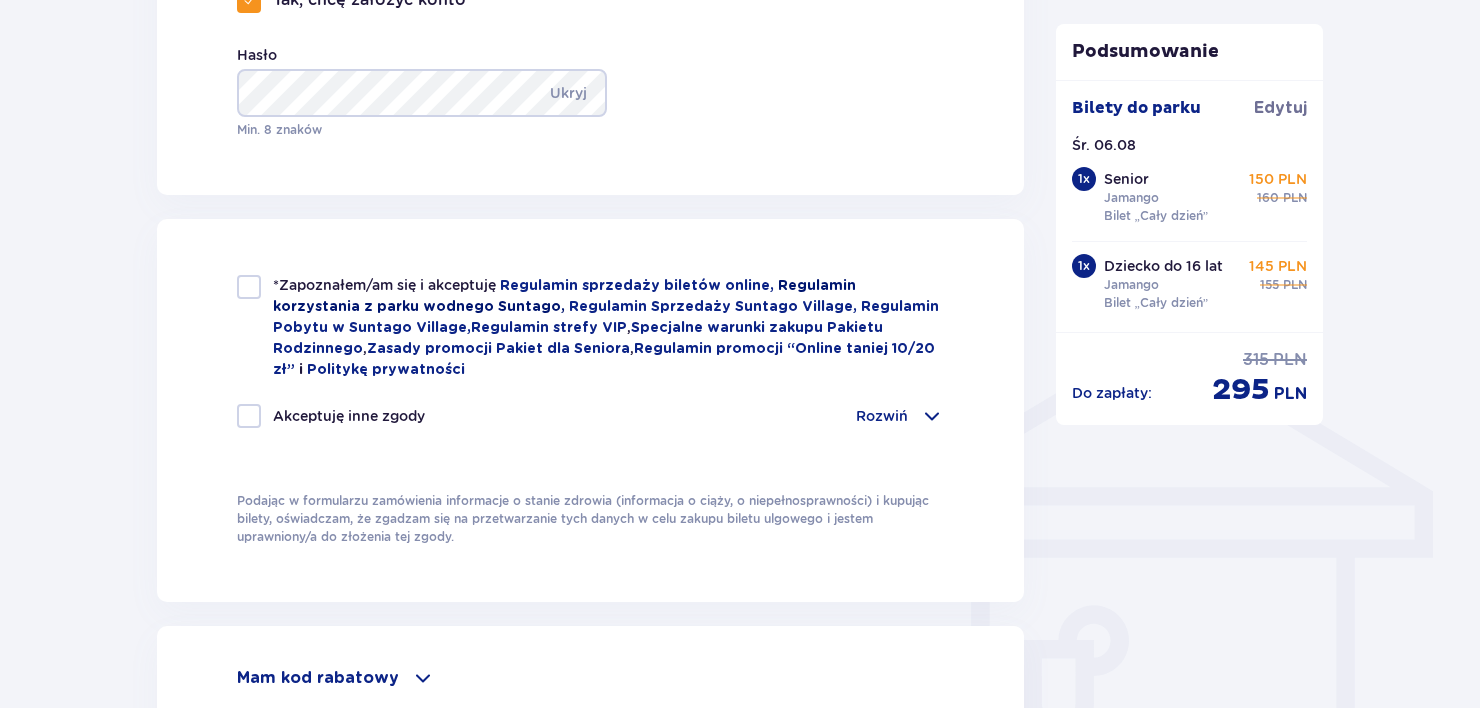 scroll, scrollTop: 1296, scrollLeft: 0, axis: vertical 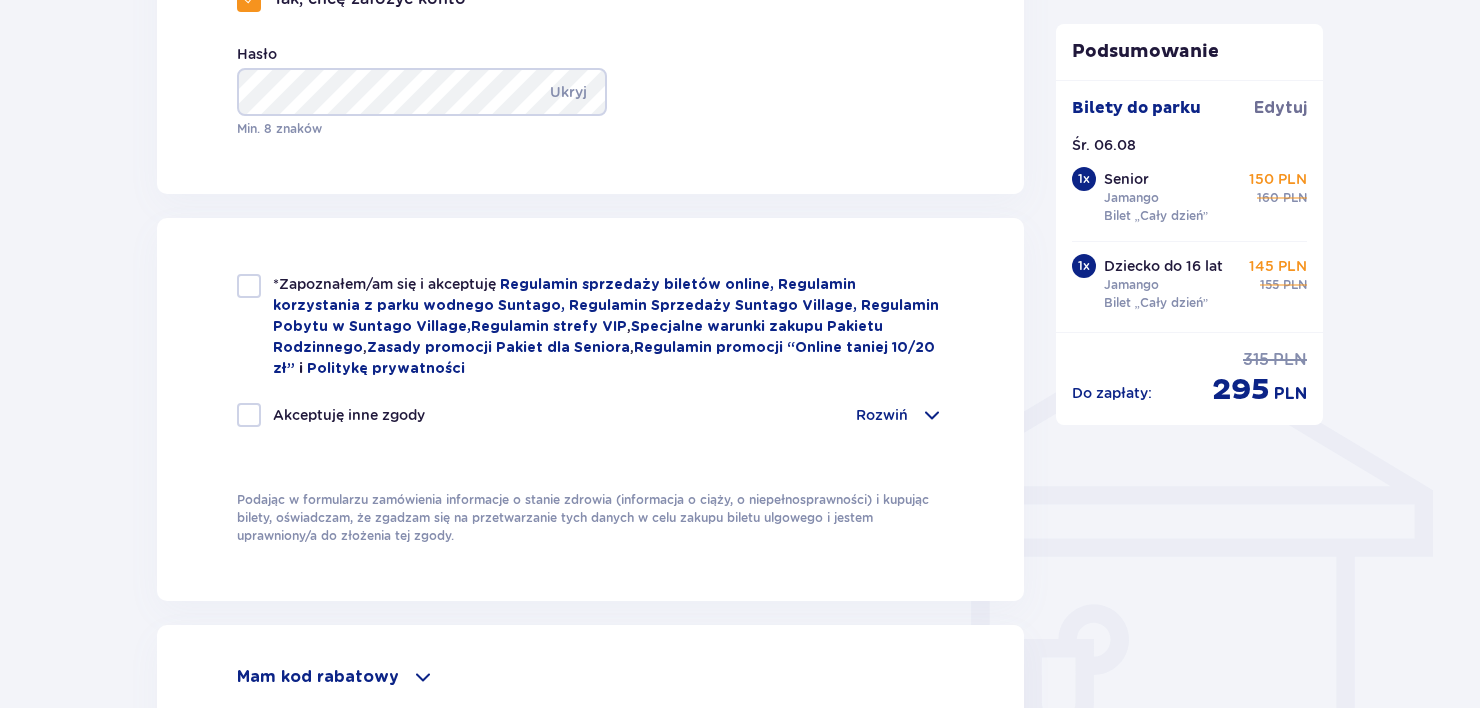 click at bounding box center (249, 286) 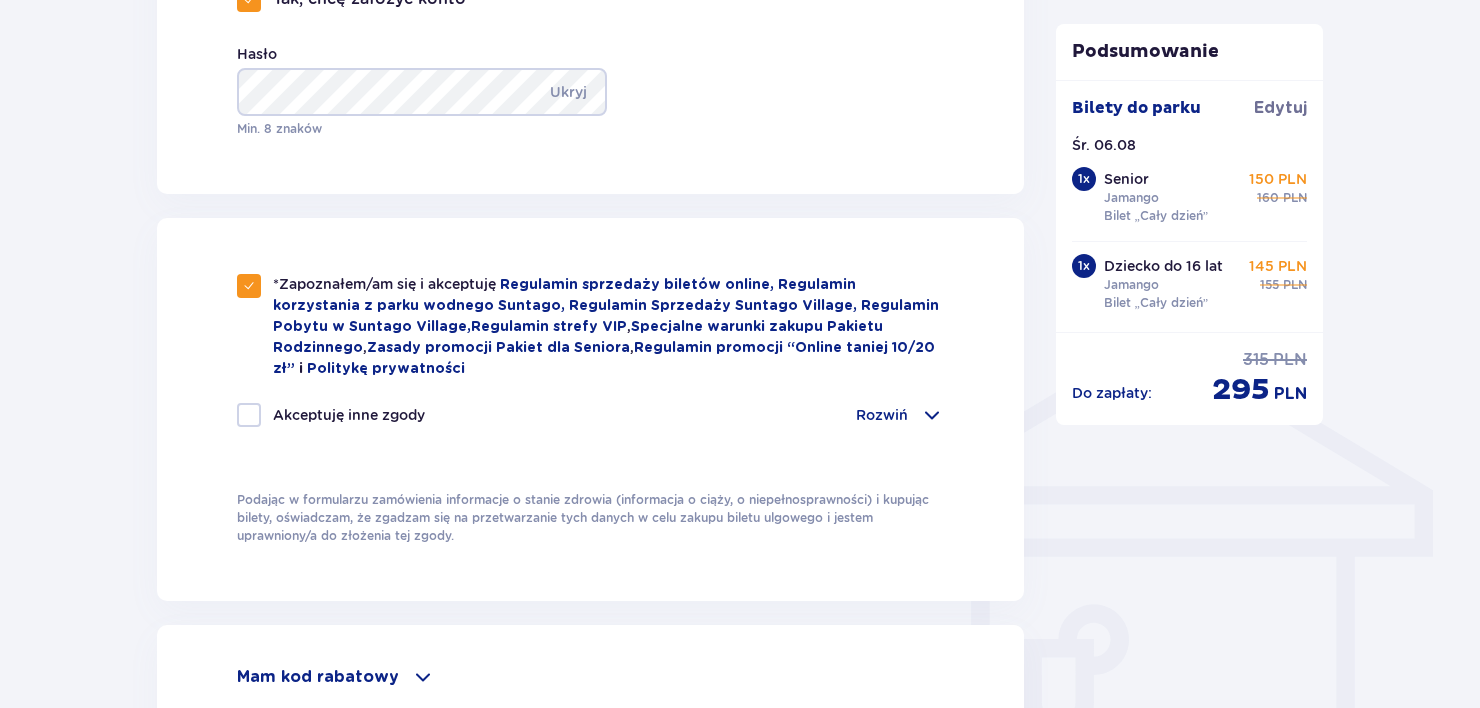click at bounding box center [249, 415] 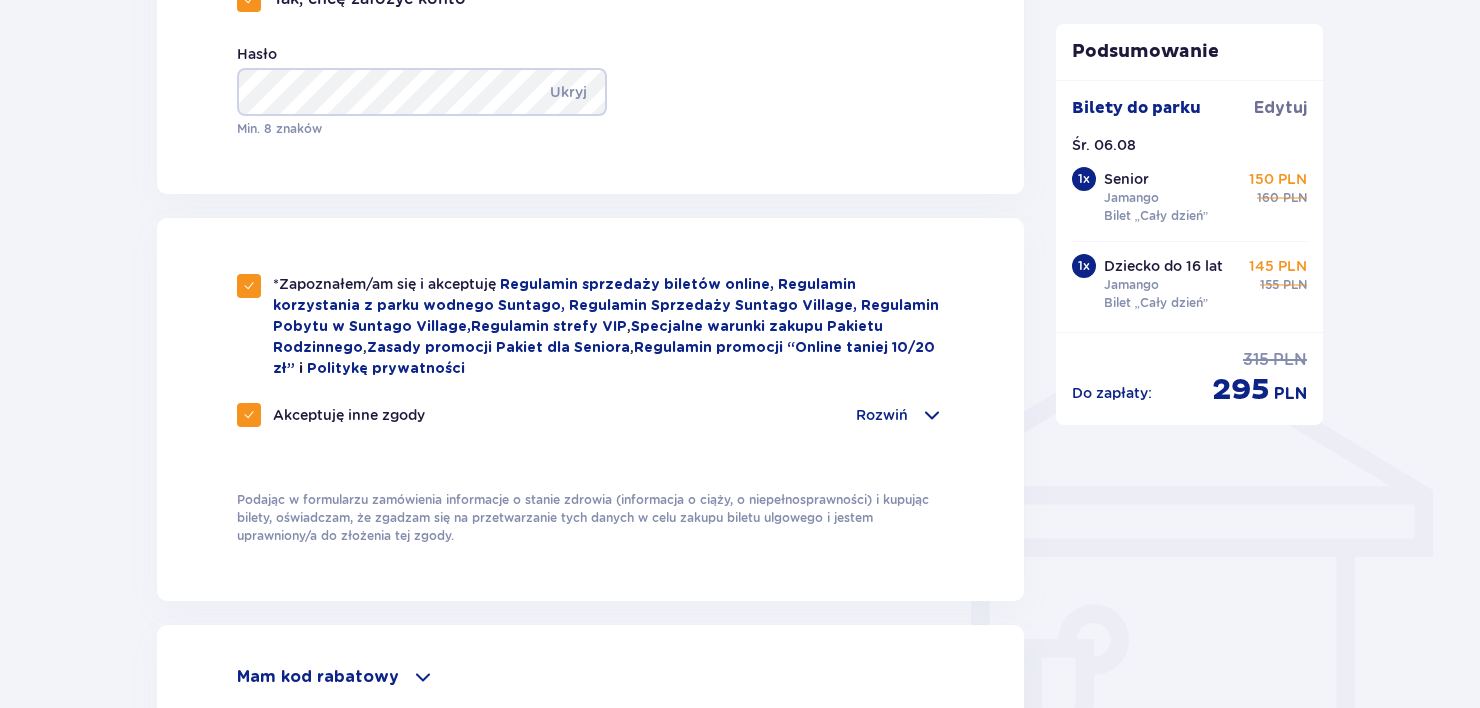 click on "Rozwiń" at bounding box center (900, 415) 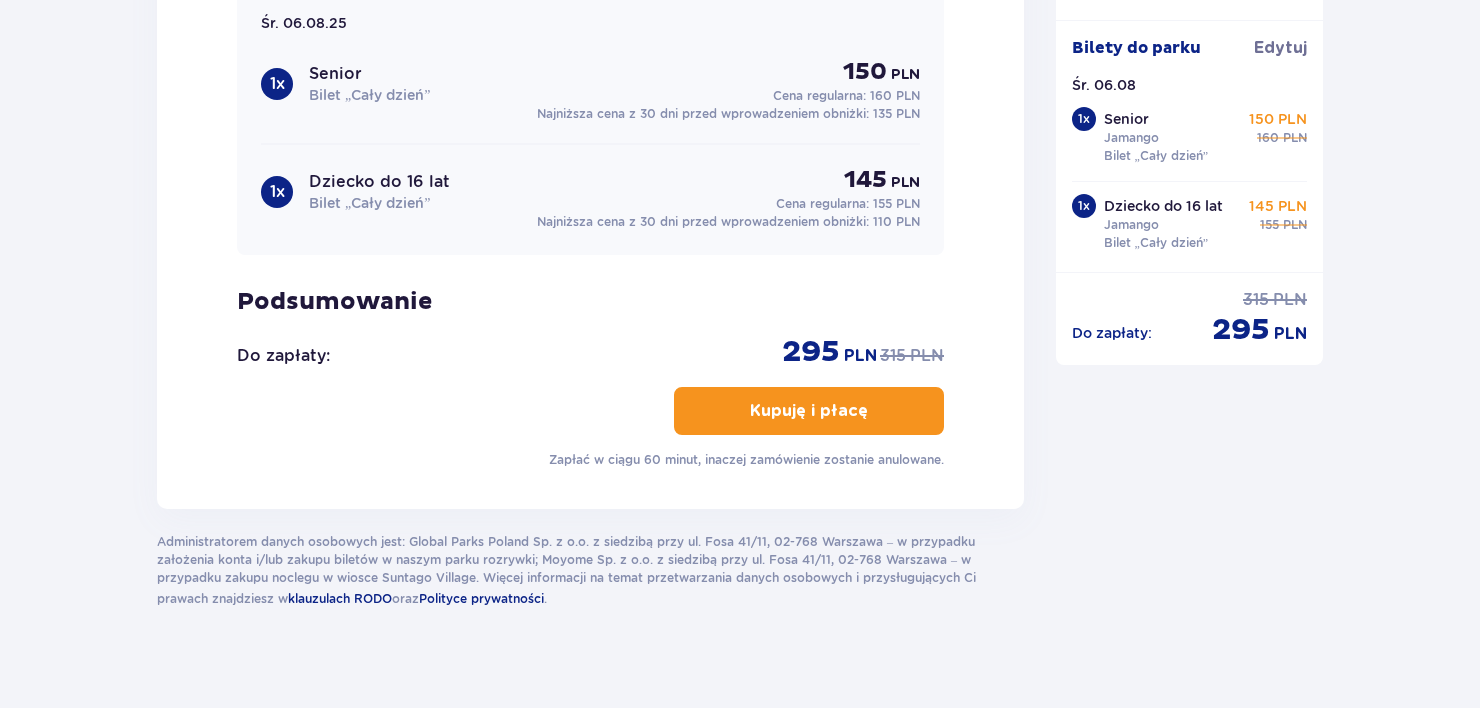 scroll, scrollTop: 2679, scrollLeft: 0, axis: vertical 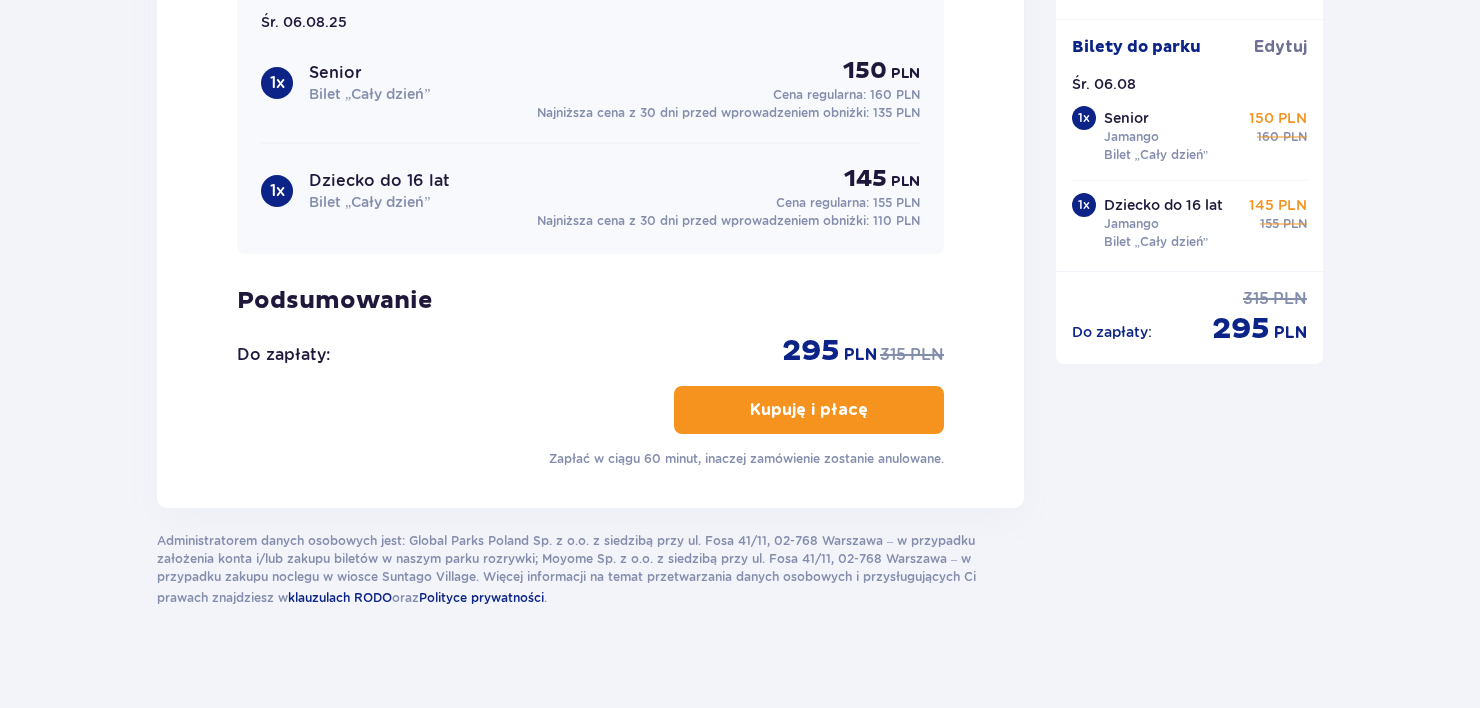 click on "Kupuję i płacę" at bounding box center (809, 410) 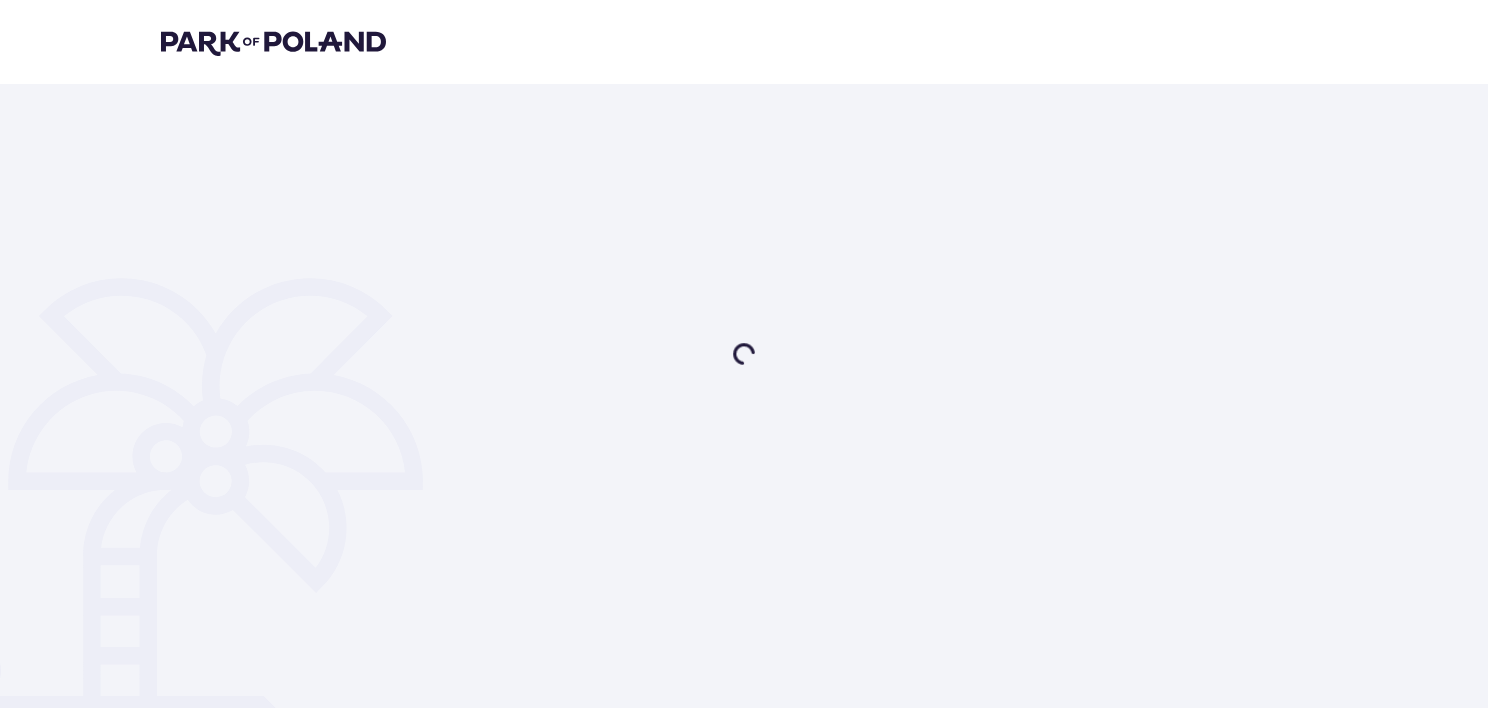 scroll, scrollTop: 0, scrollLeft: 0, axis: both 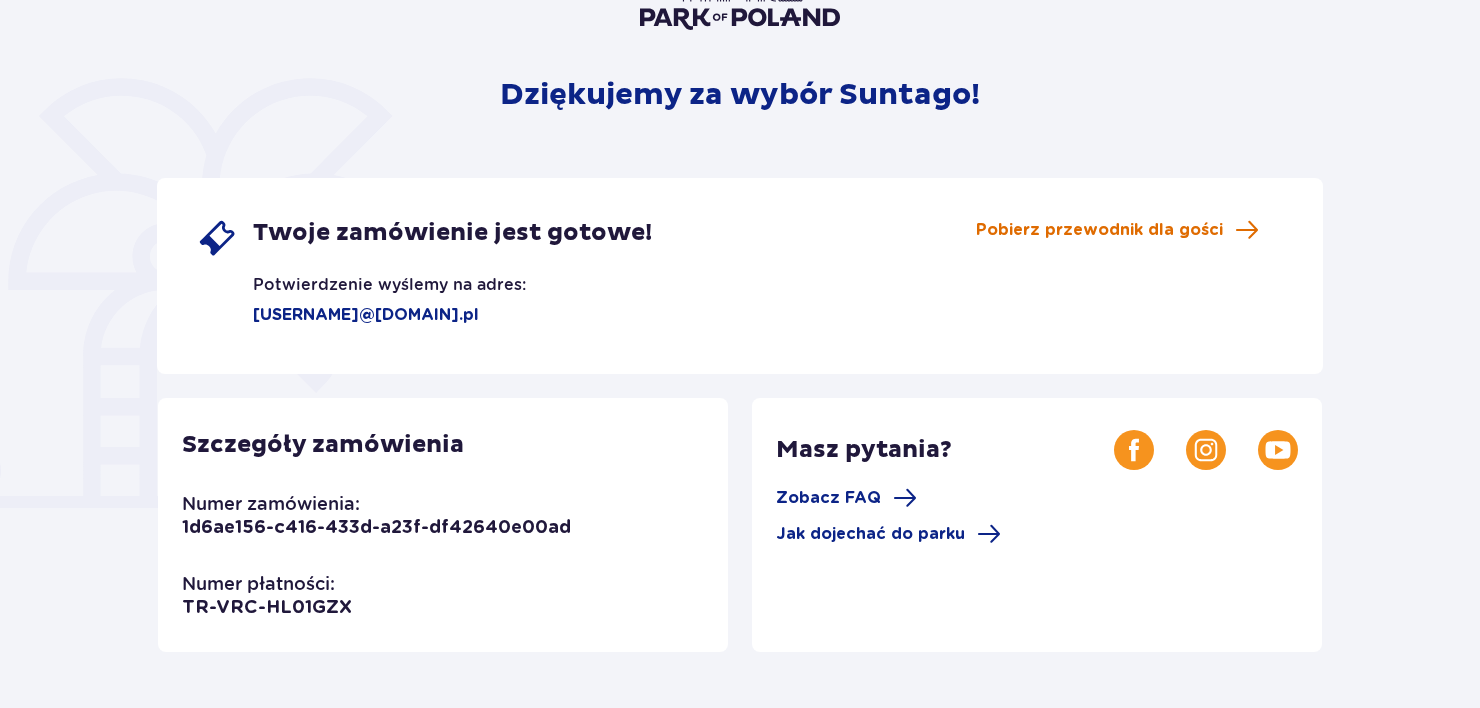 click on "Pobierz przewodnik dla gości" at bounding box center (1099, 230) 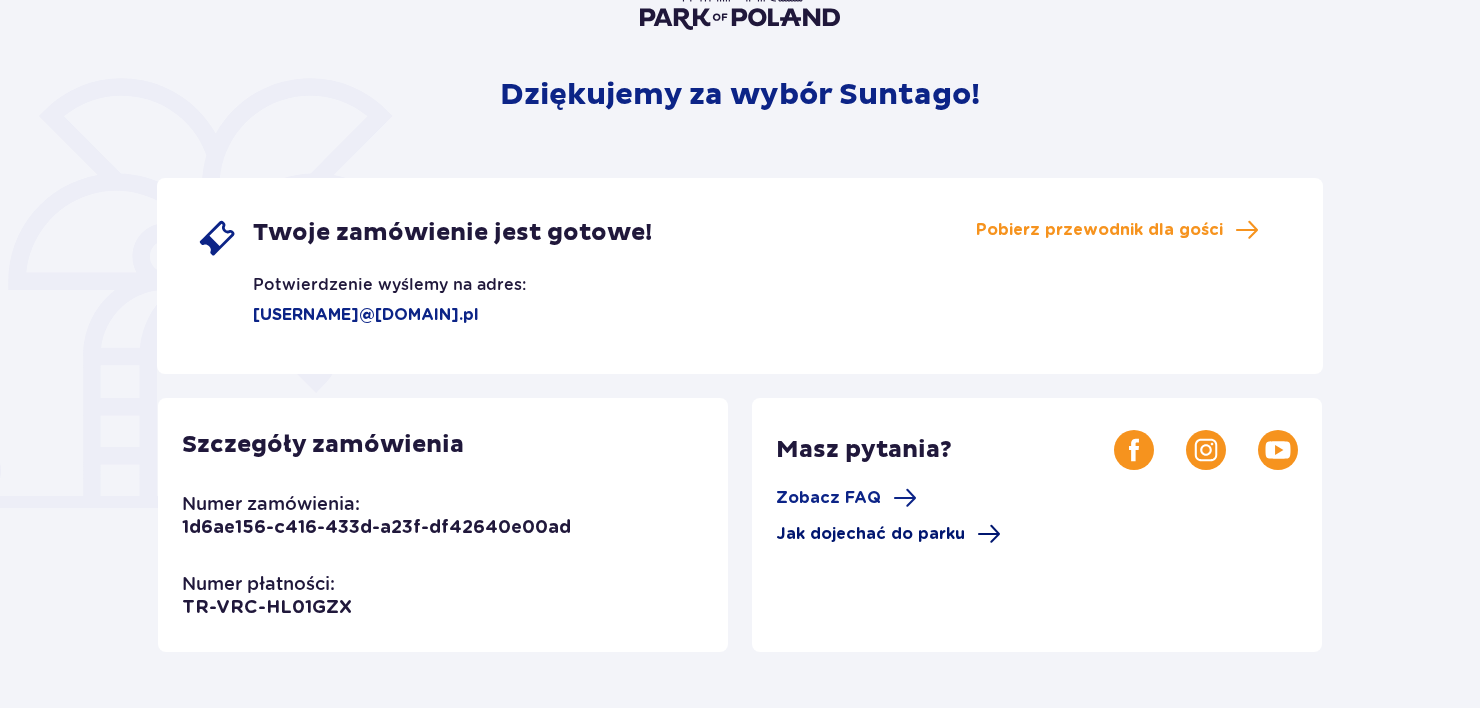 click on "Jak dojechać do parku" at bounding box center [870, 534] 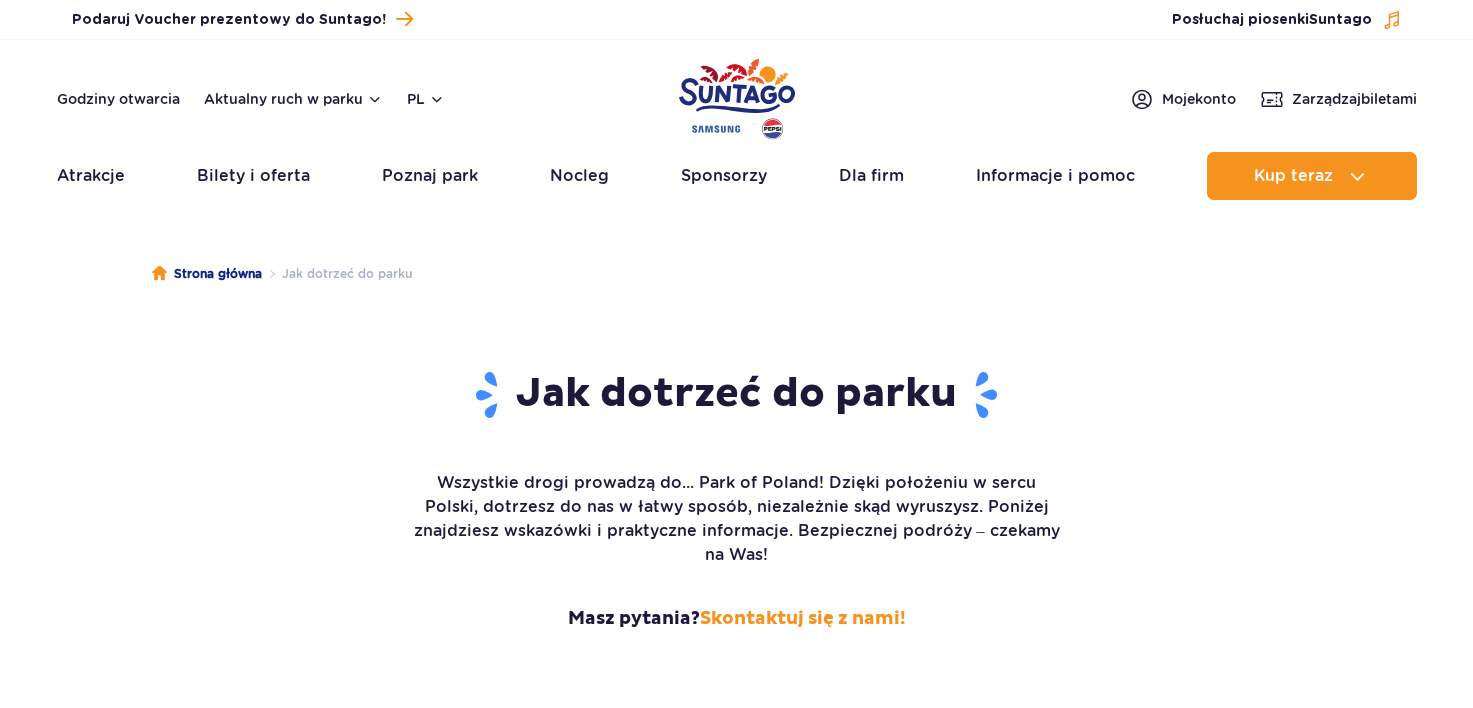 scroll, scrollTop: 0, scrollLeft: 0, axis: both 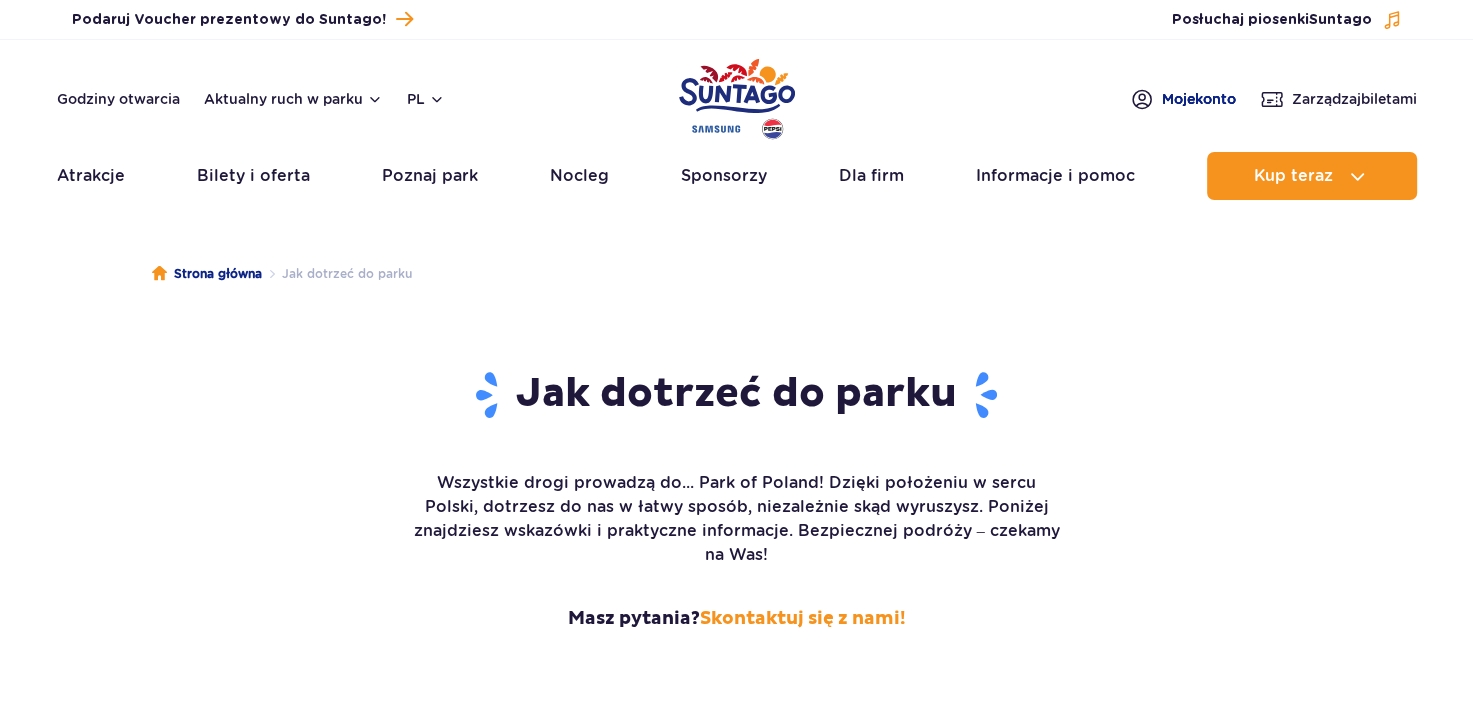 click on "Moje  konto" at bounding box center [1199, 99] 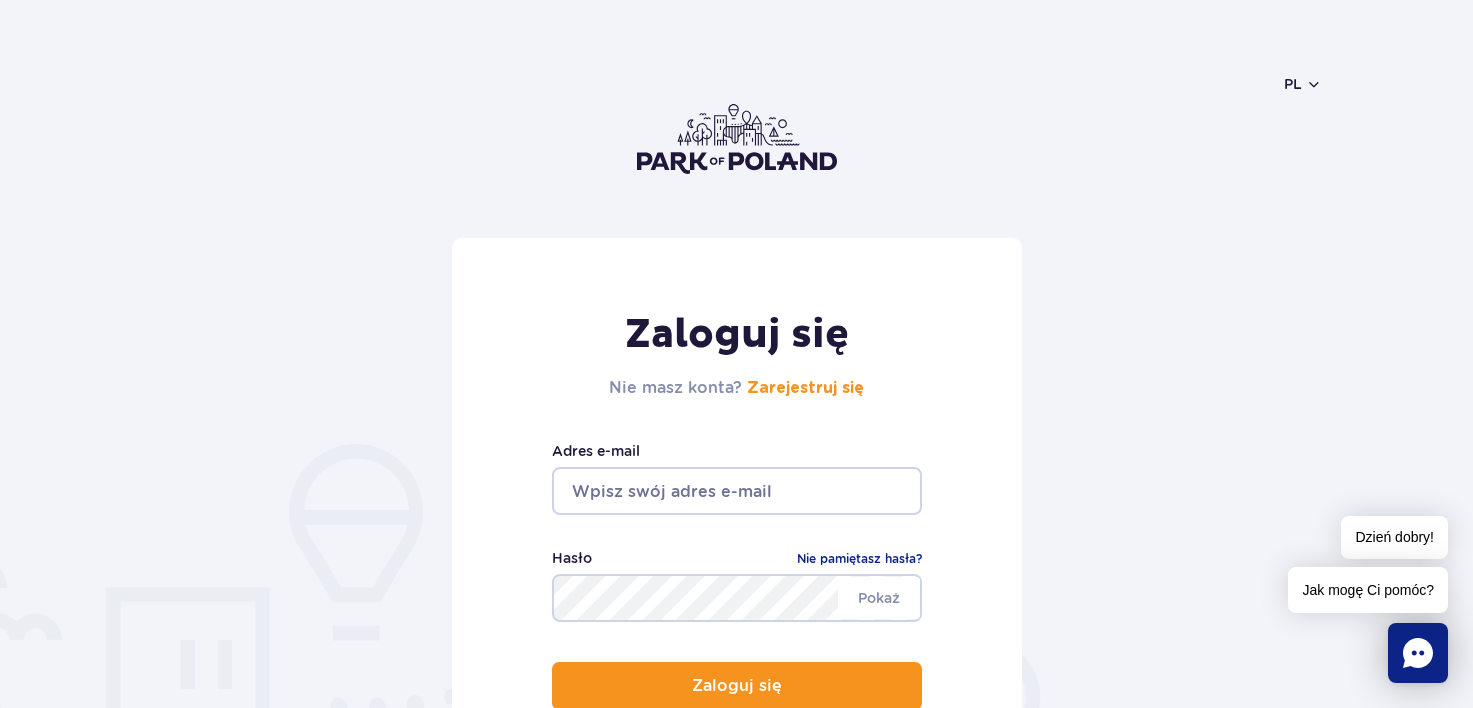 scroll, scrollTop: 91, scrollLeft: 0, axis: vertical 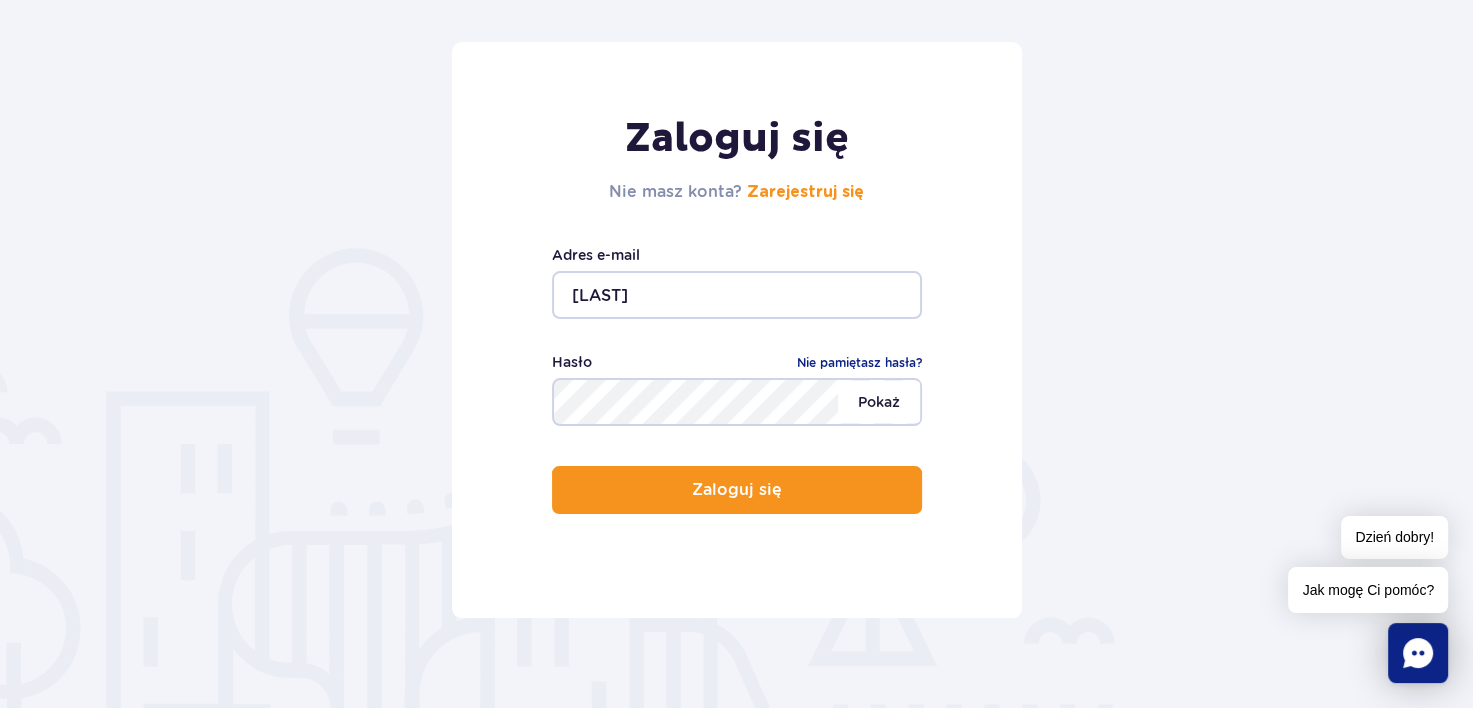 click on "Pokaż" at bounding box center [879, 402] 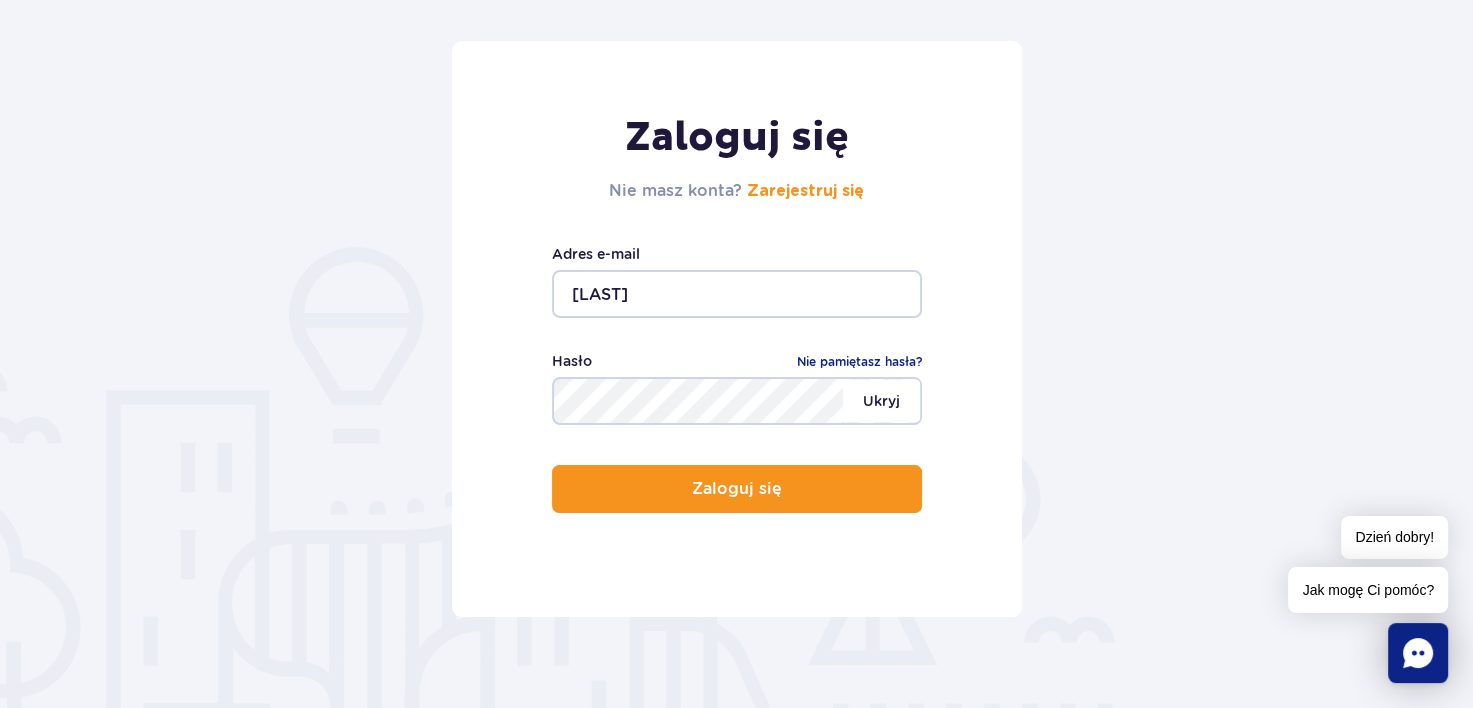 scroll, scrollTop: 198, scrollLeft: 0, axis: vertical 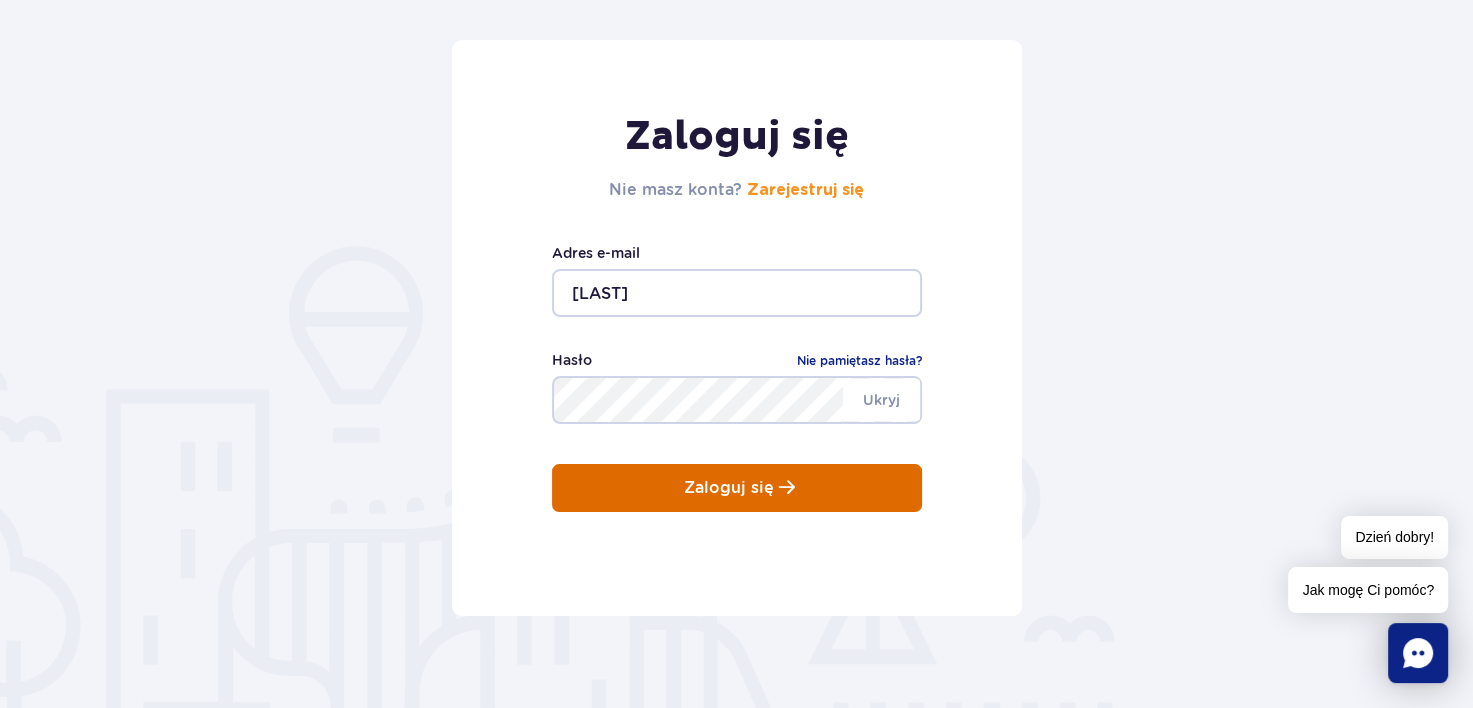 click on "Zaloguj się" at bounding box center [737, 488] 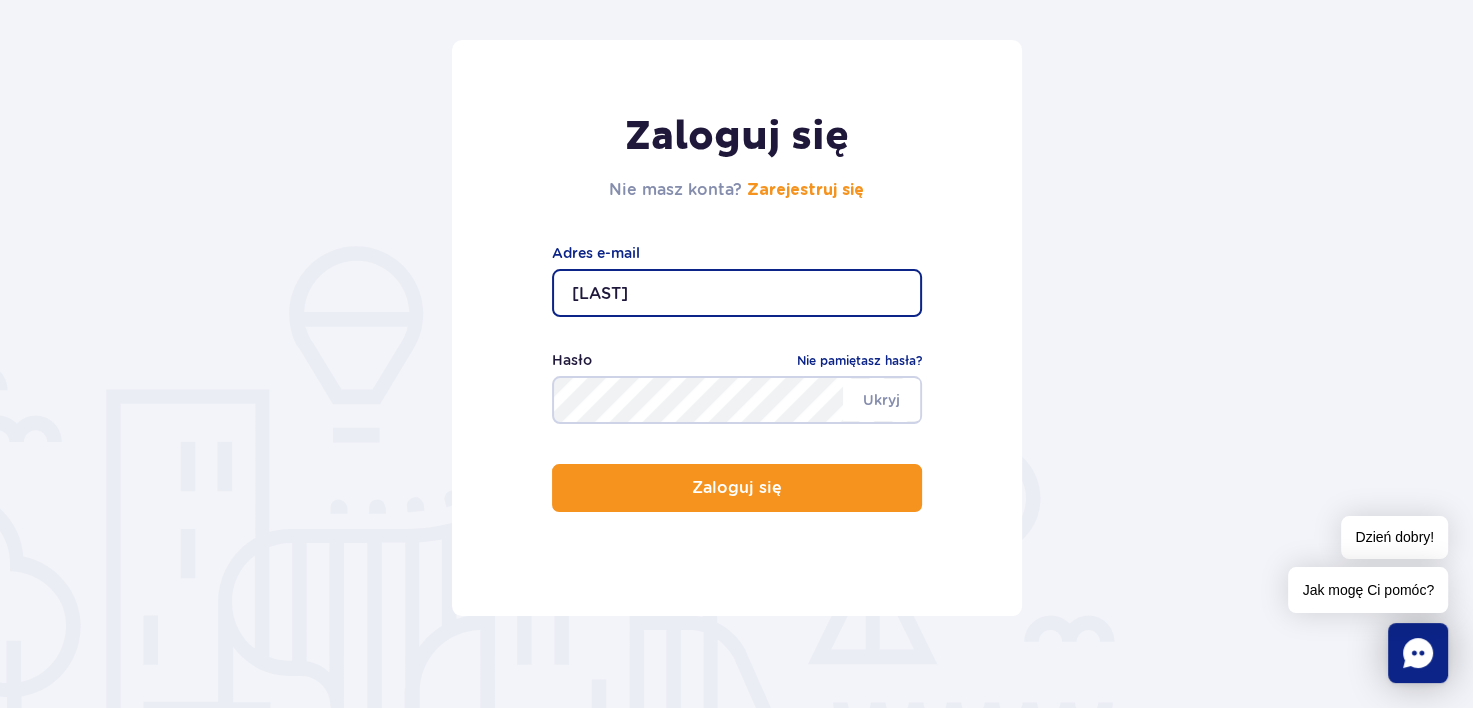 click on "Zaloguj się
Nie masz konta?
Zarejestruj się
[LAST]
Adres e-mail
Ukryj
Hasło
Nie pamiętasz hasła?
Zaloguj się" at bounding box center [736, 328] 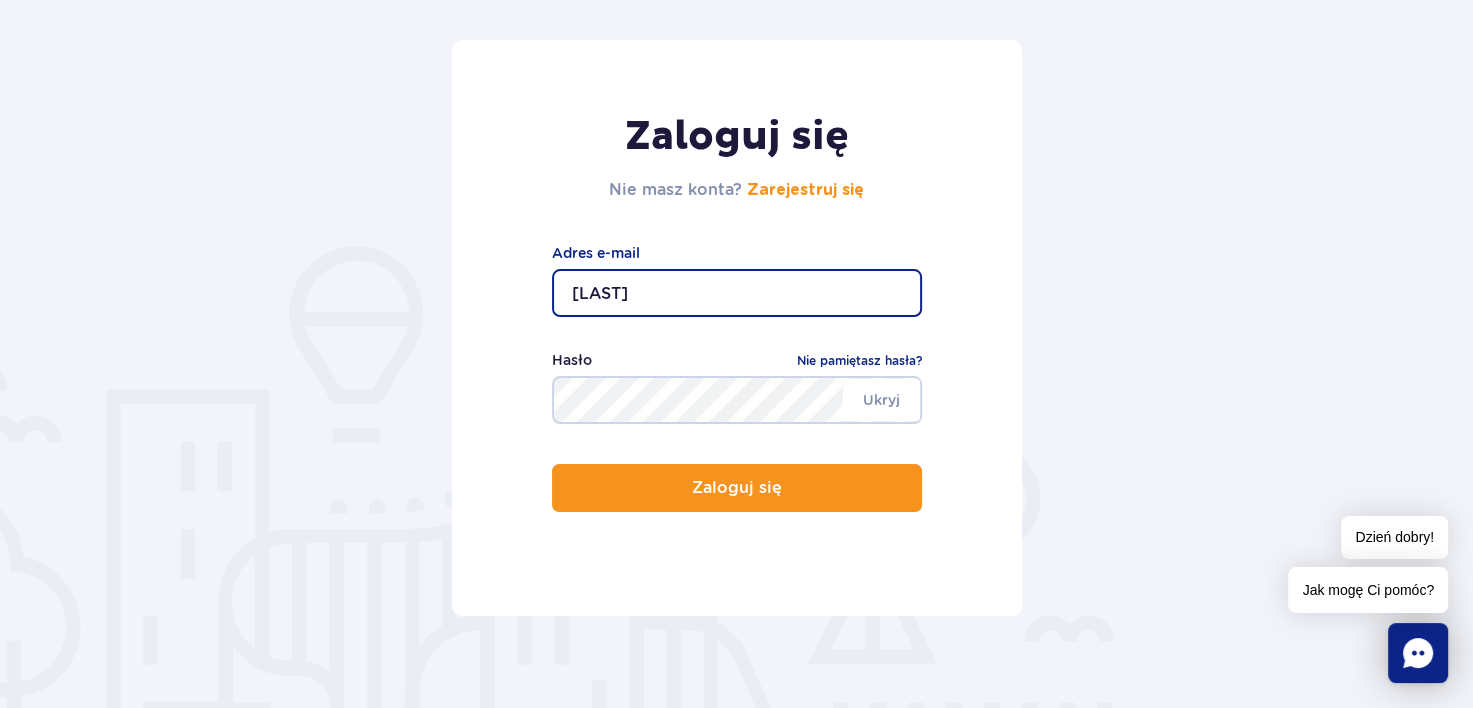 drag, startPoint x: 568, startPoint y: 291, endPoint x: 701, endPoint y: 296, distance: 133.09395 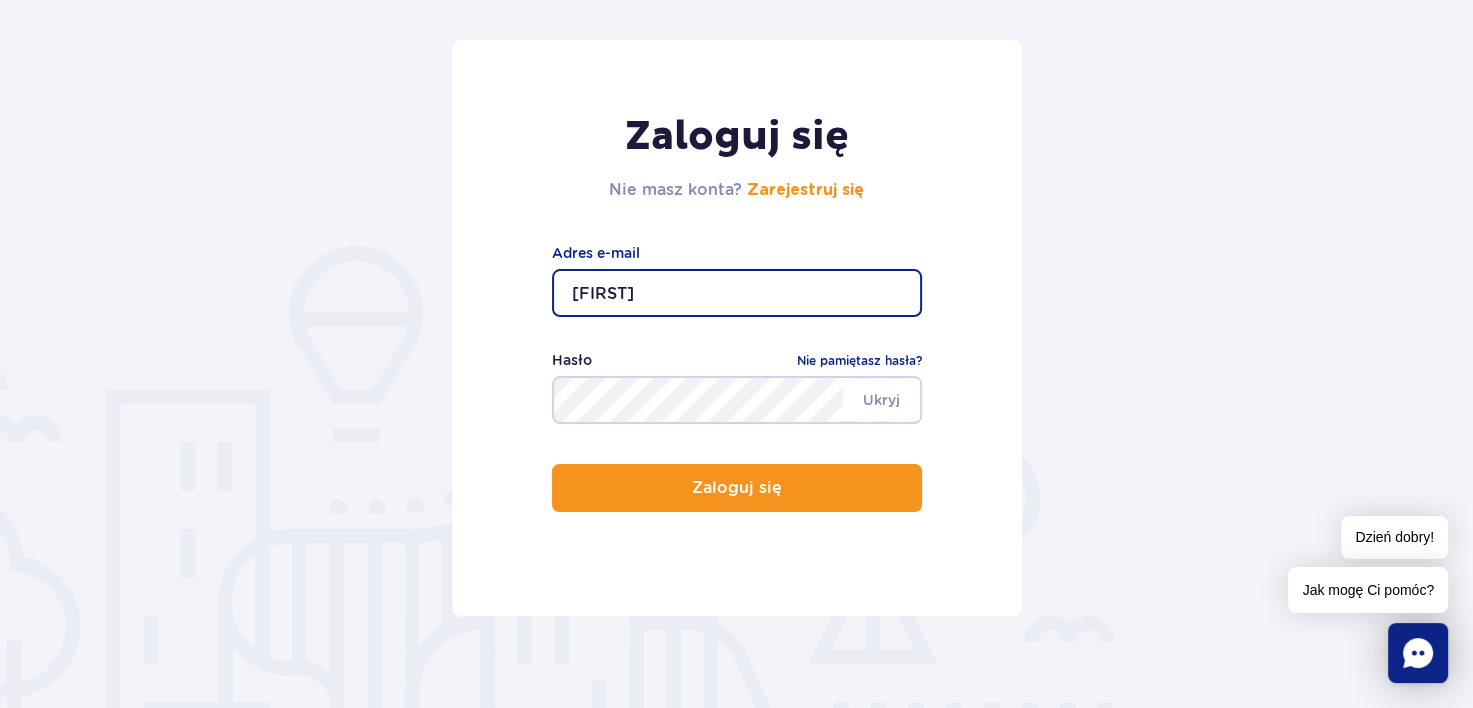 type on "[EMAIL]" 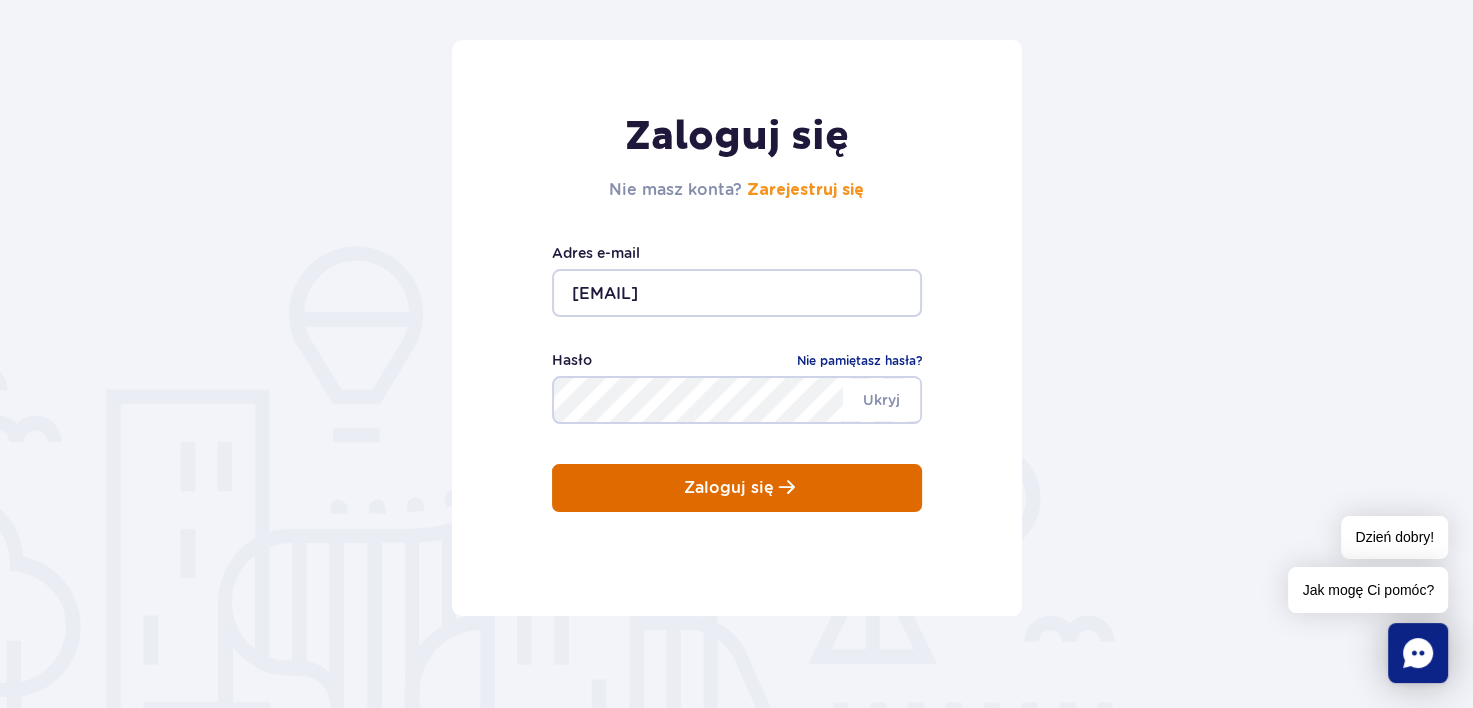click on "Zaloguj się" at bounding box center [729, 488] 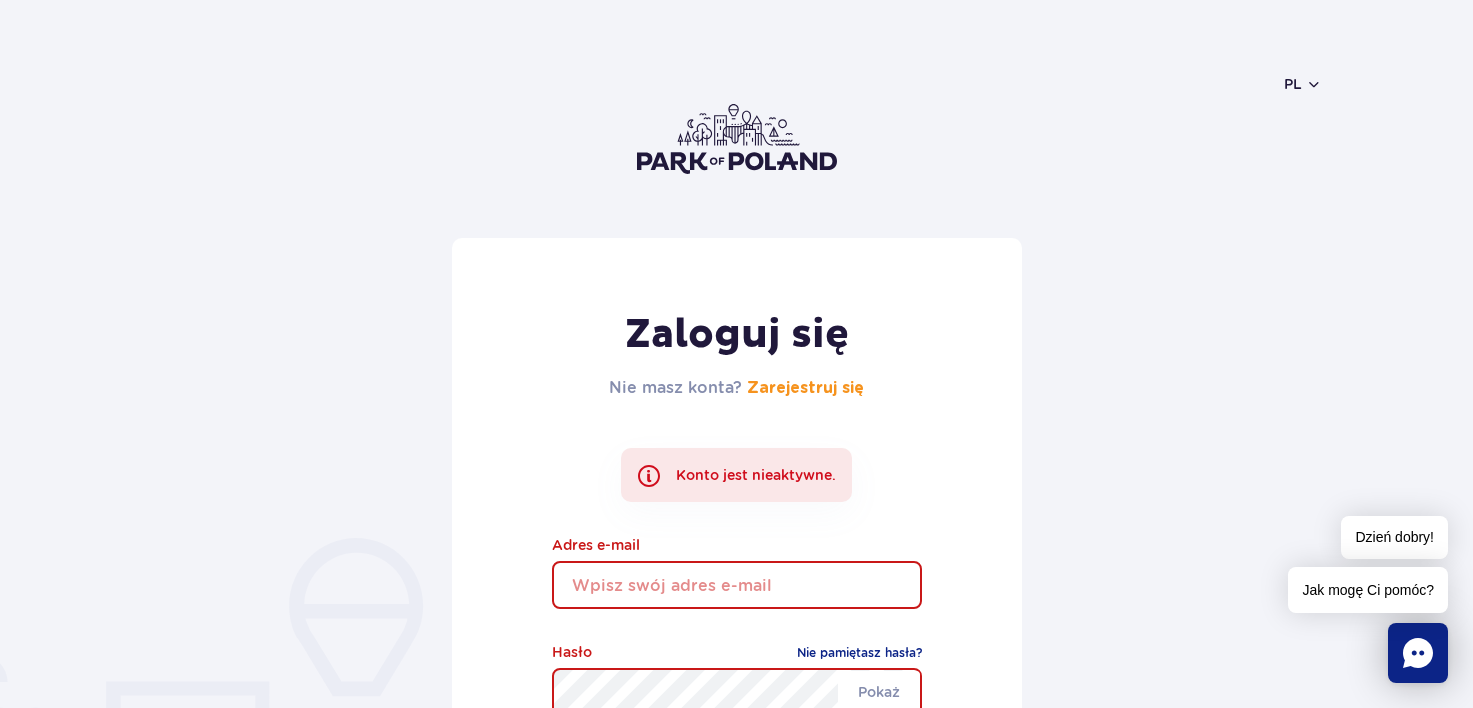 scroll, scrollTop: 200, scrollLeft: 0, axis: vertical 